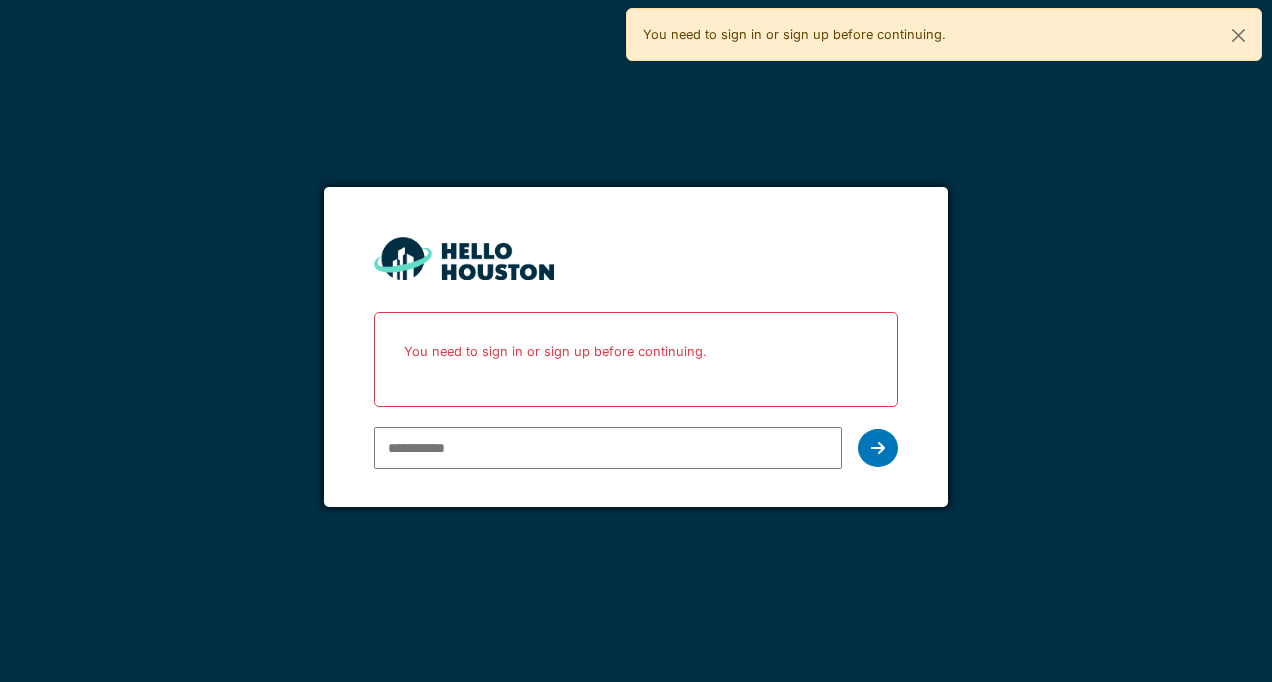 scroll, scrollTop: 0, scrollLeft: 0, axis: both 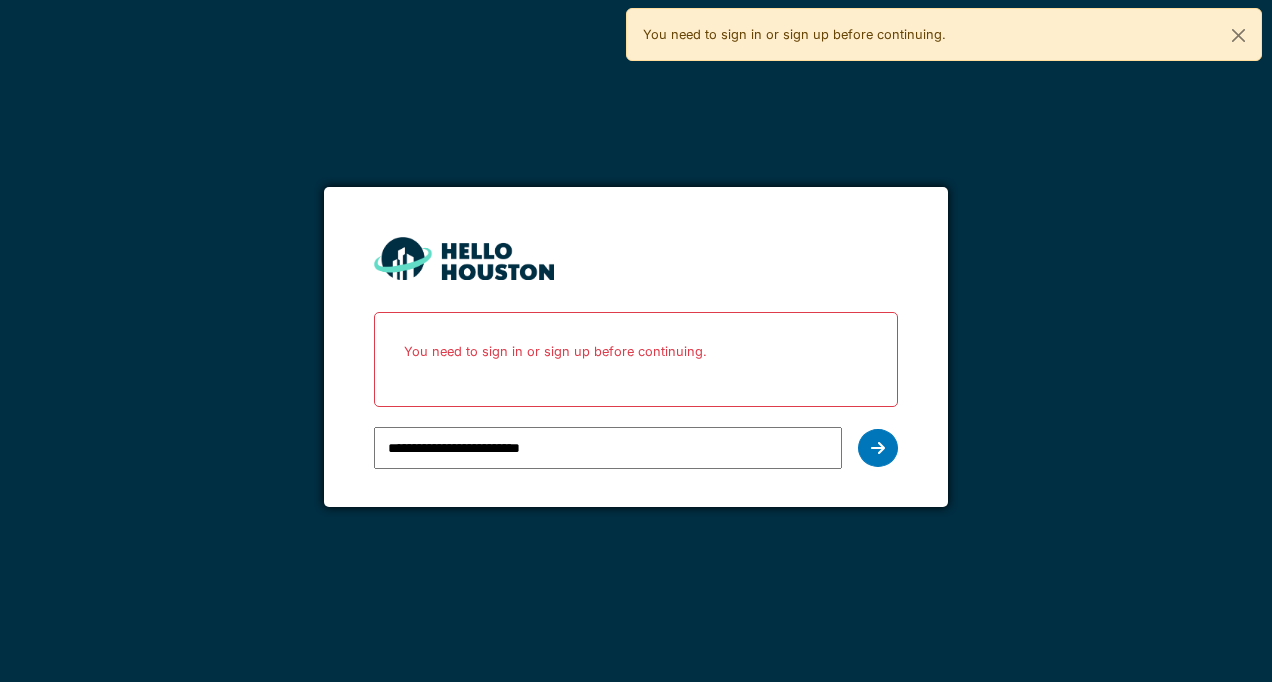 click at bounding box center [878, 448] 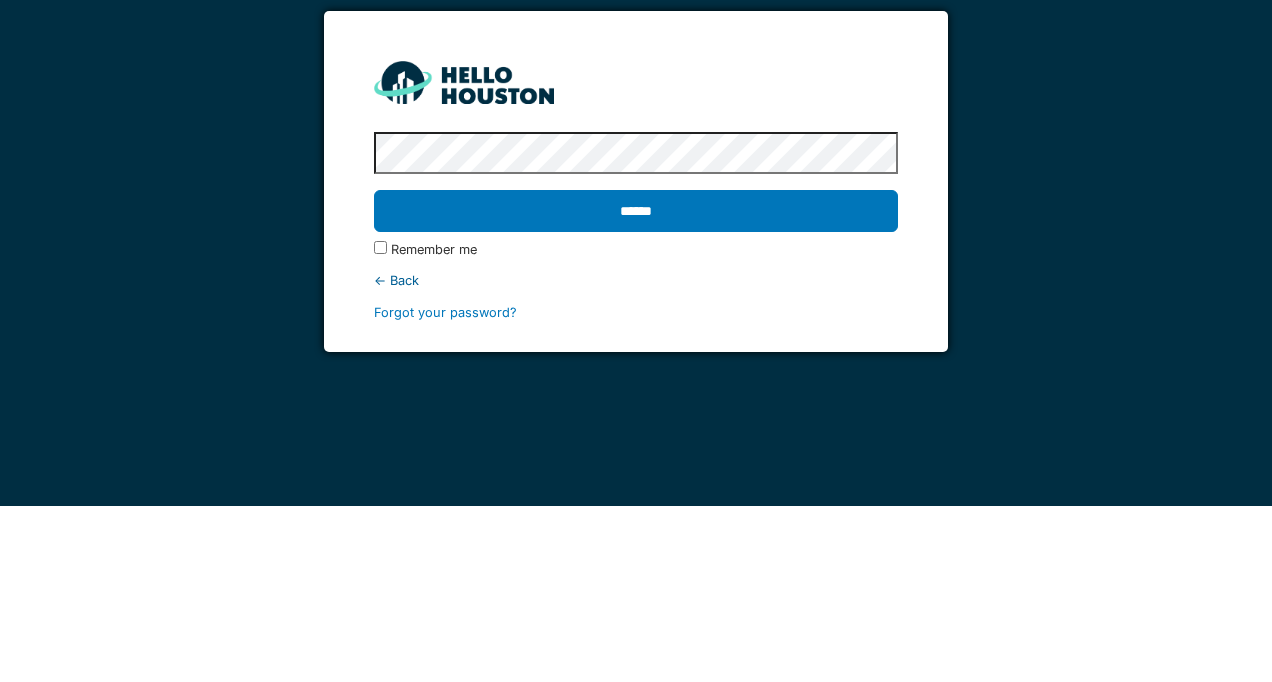 click on "******" at bounding box center (635, 387) 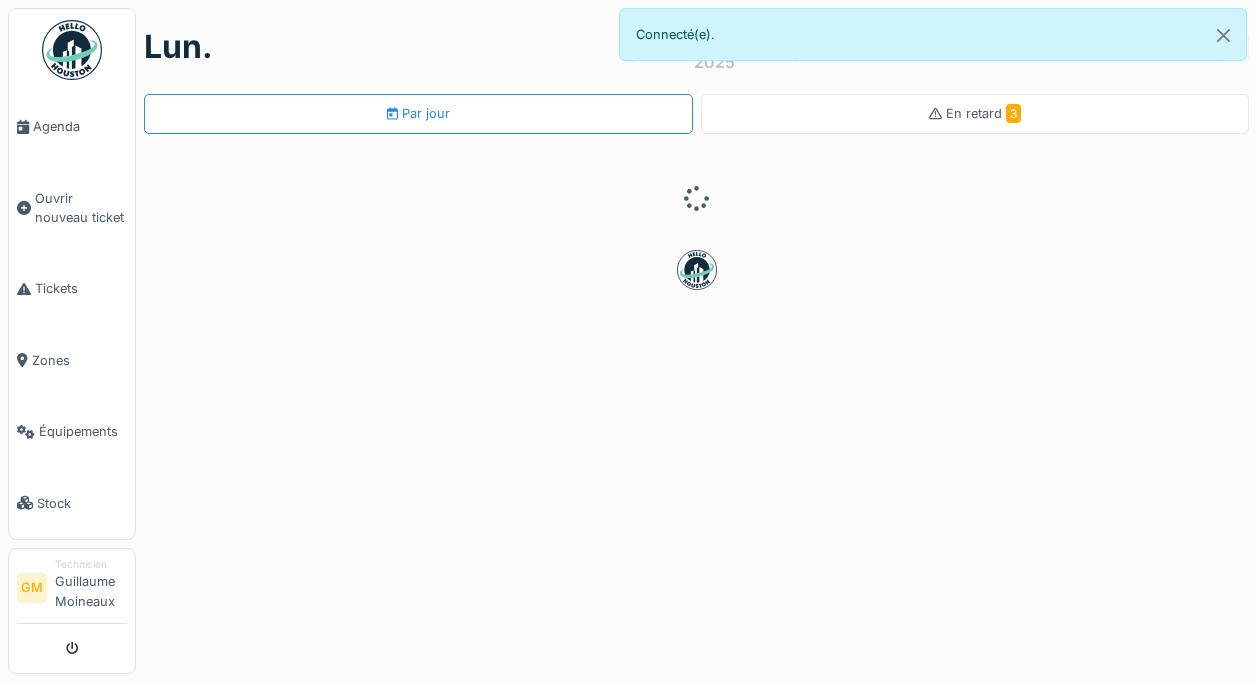 scroll, scrollTop: 0, scrollLeft: 0, axis: both 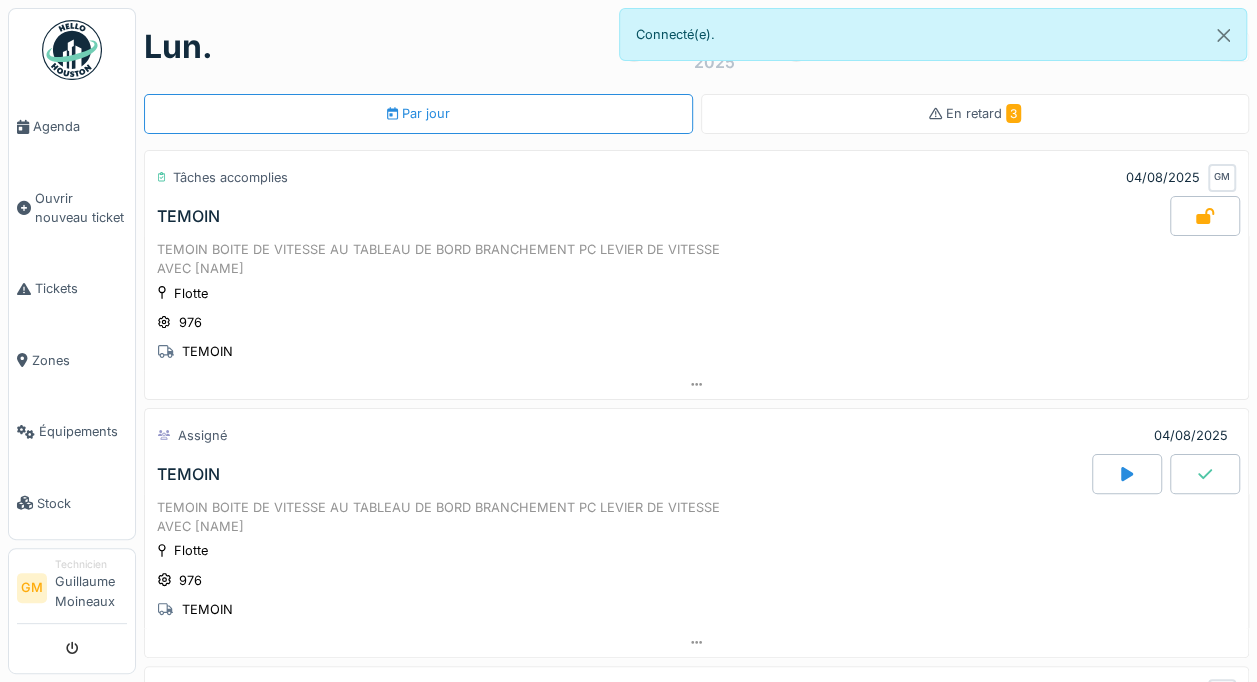 click on "Ouvrir nouveau ticket" at bounding box center [72, 207] 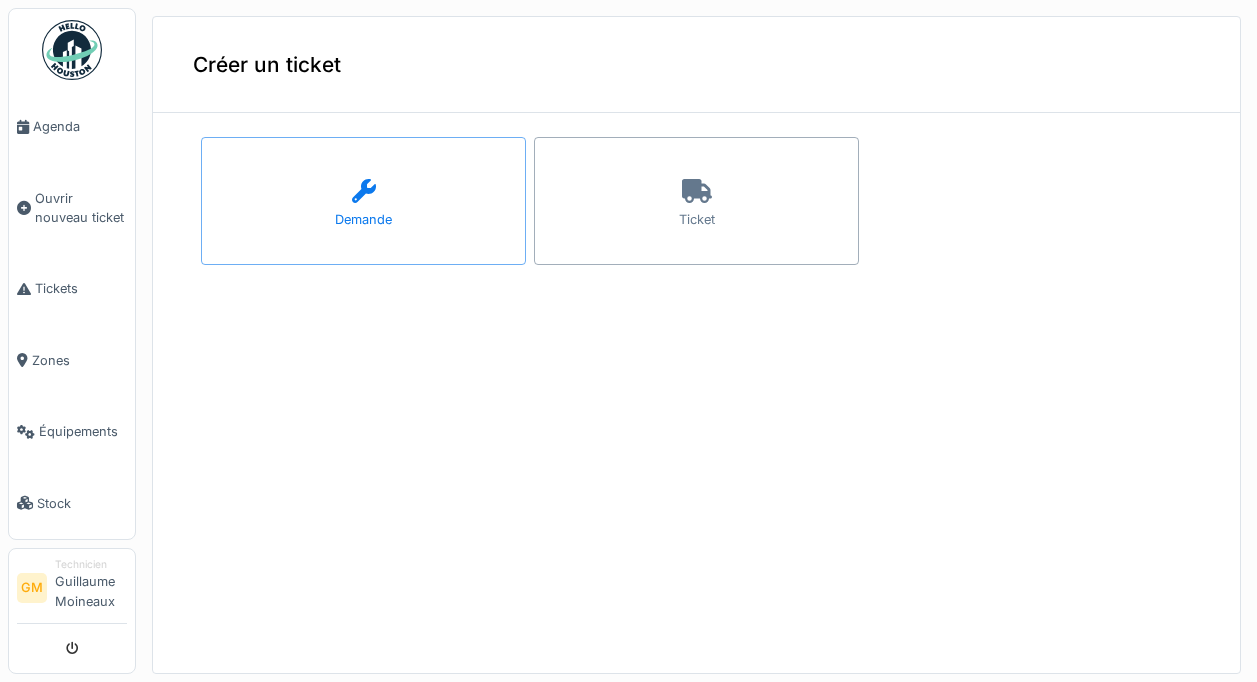 scroll, scrollTop: 0, scrollLeft: 0, axis: both 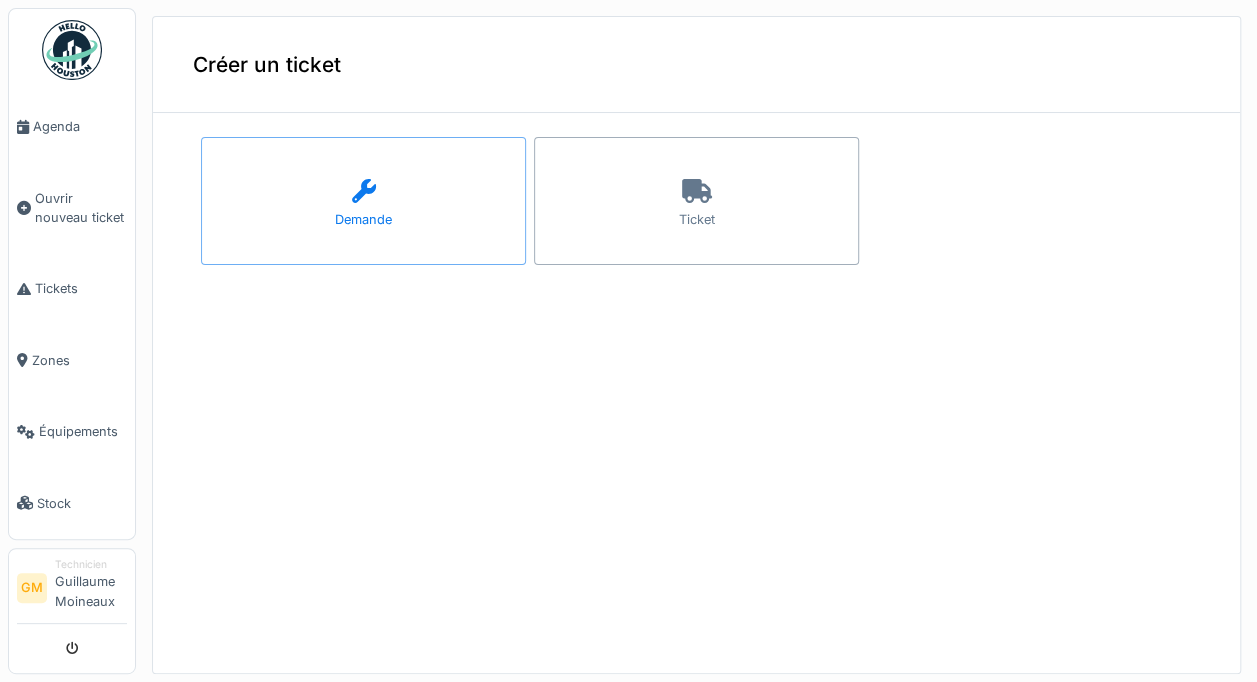 click on "Ticket" at bounding box center (696, 201) 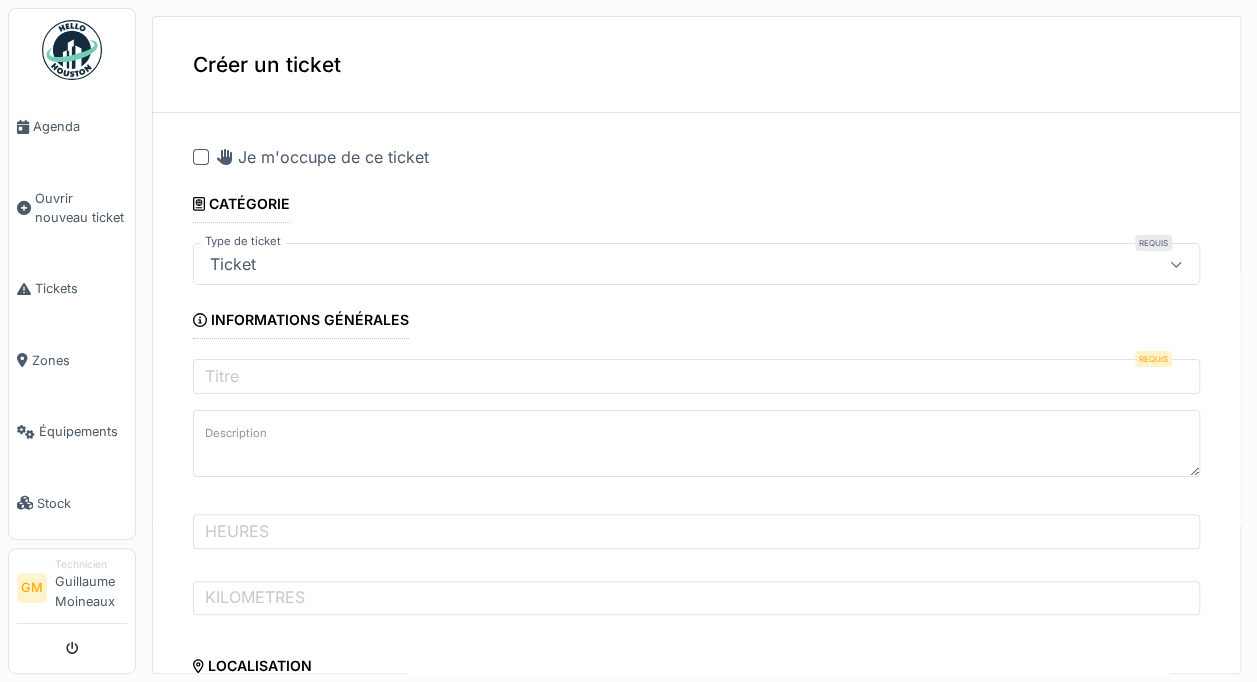 click at bounding box center (201, 157) 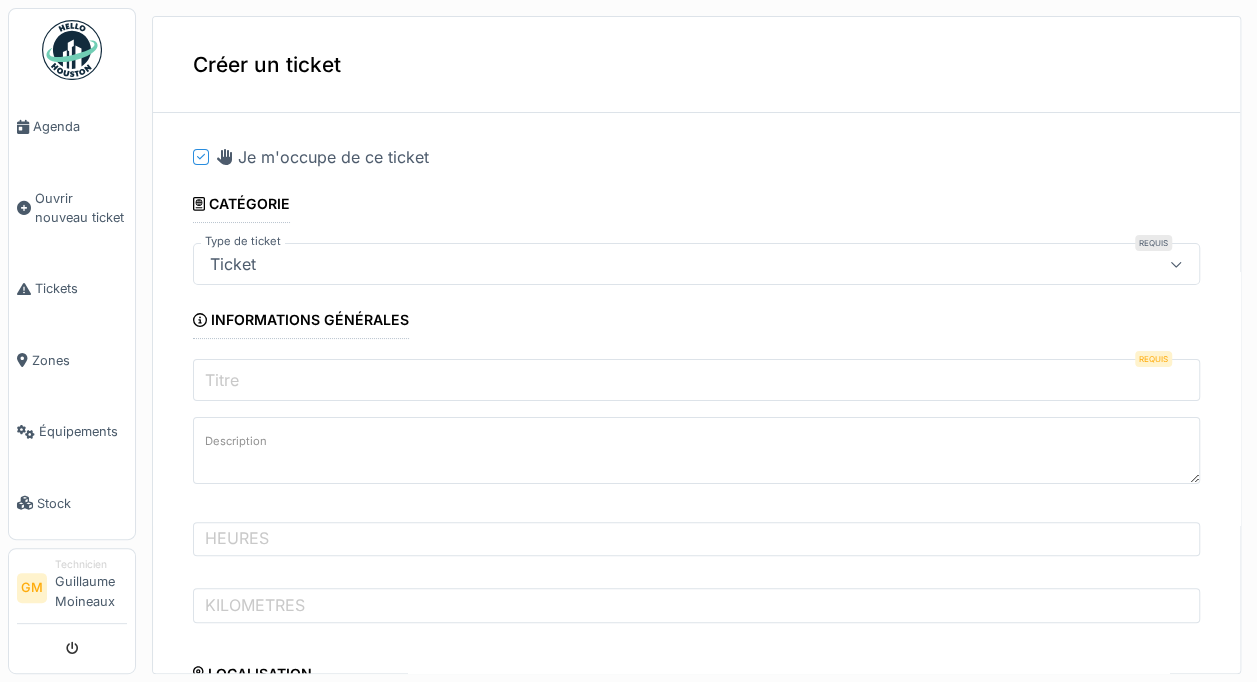 click on "Titre" at bounding box center [696, 380] 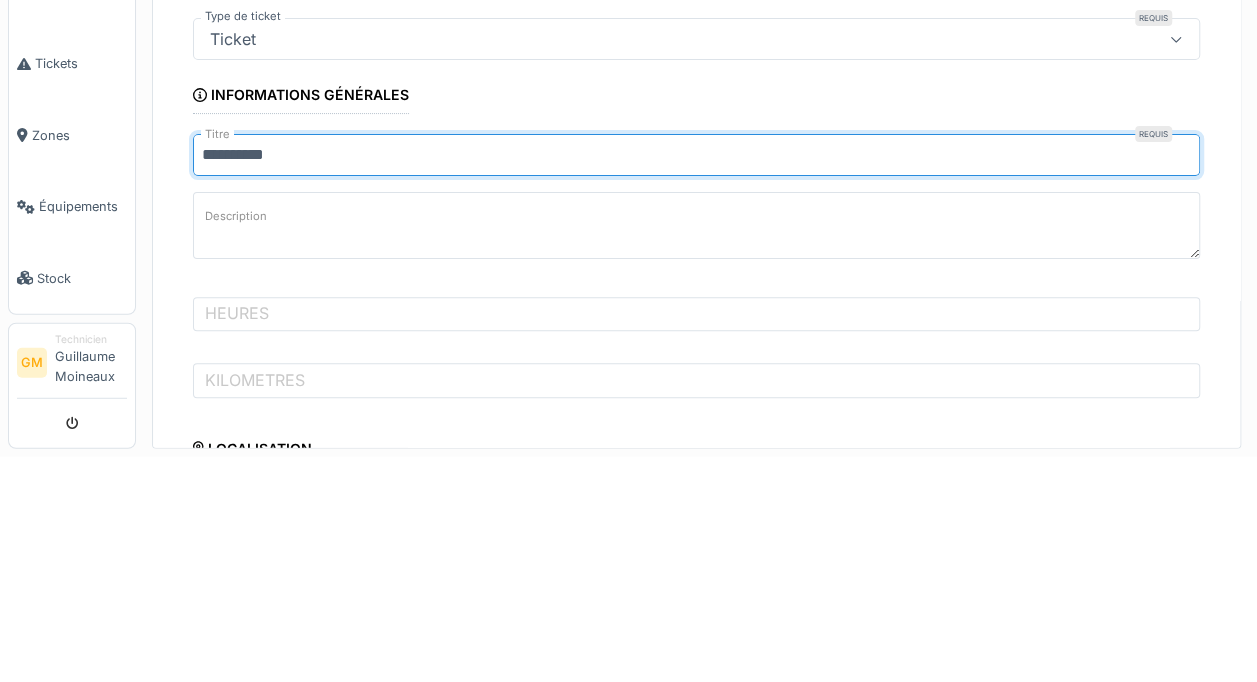 type on "**********" 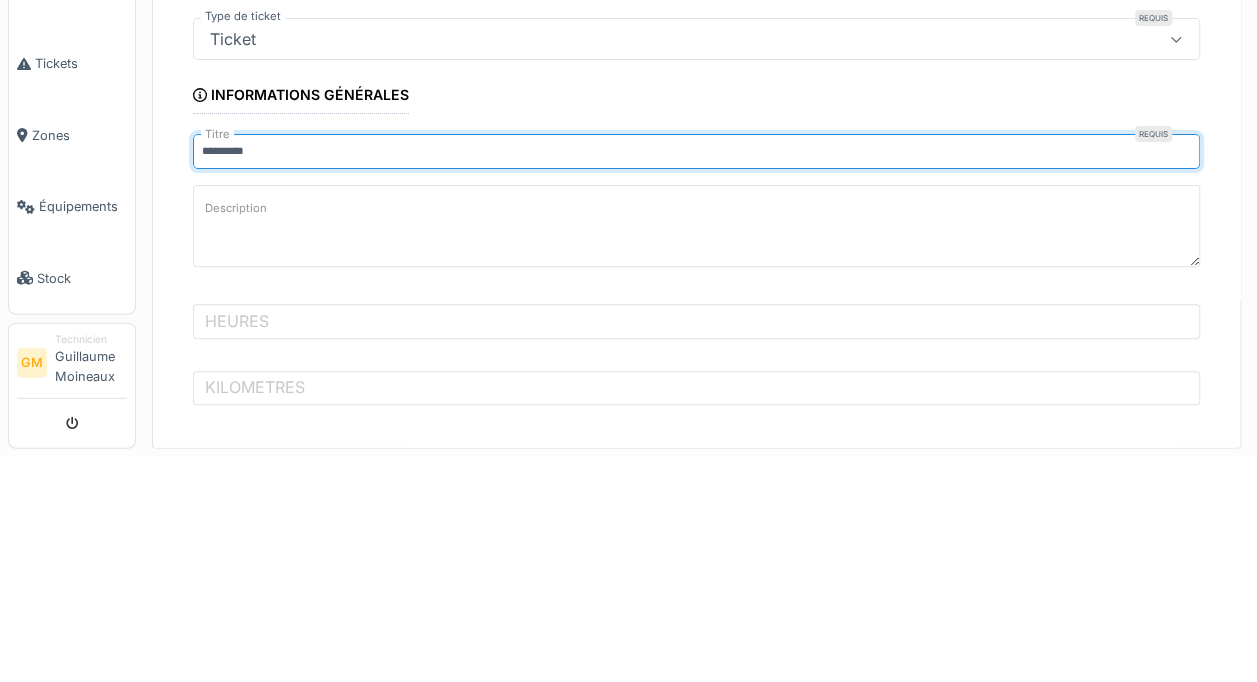 click on "Description" at bounding box center (696, 451) 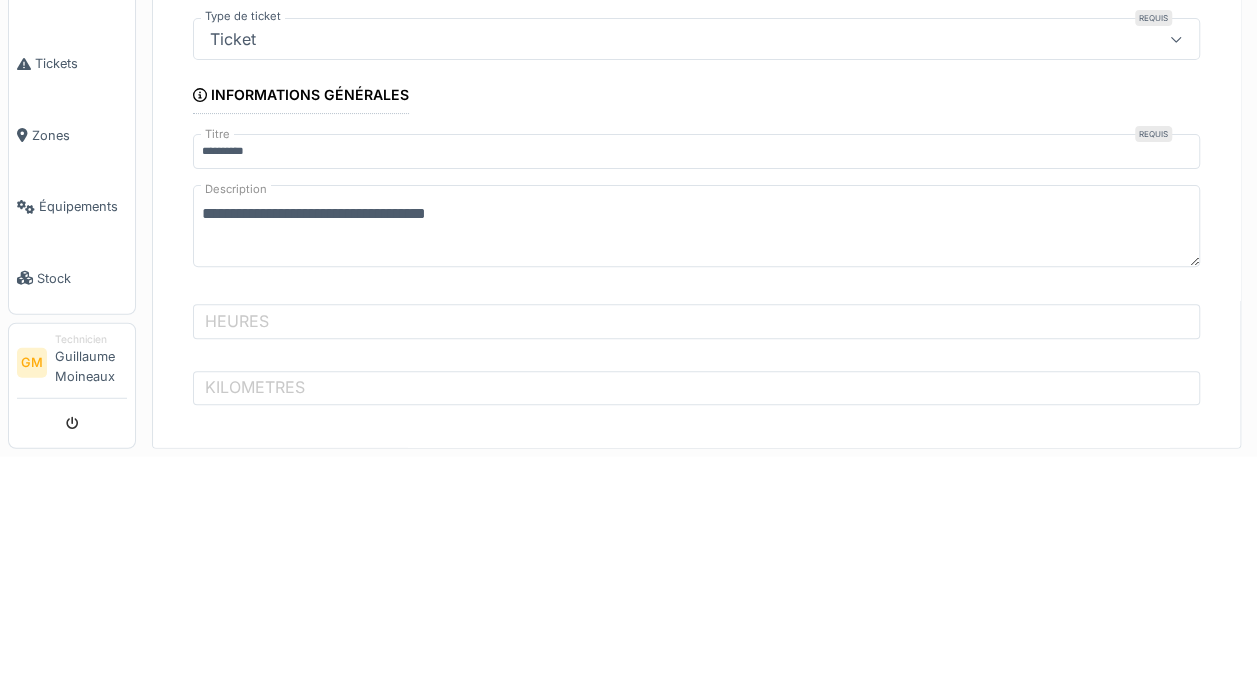 click on "**********" at bounding box center [696, 451] 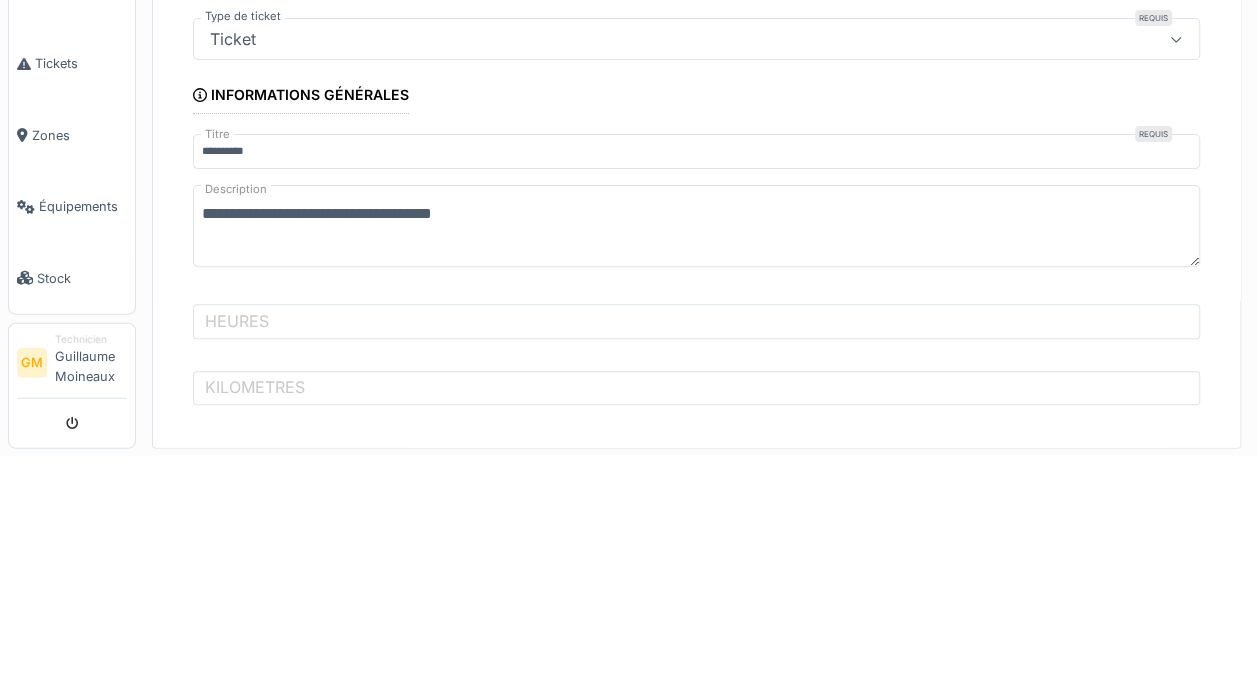 click on "**********" at bounding box center (696, 451) 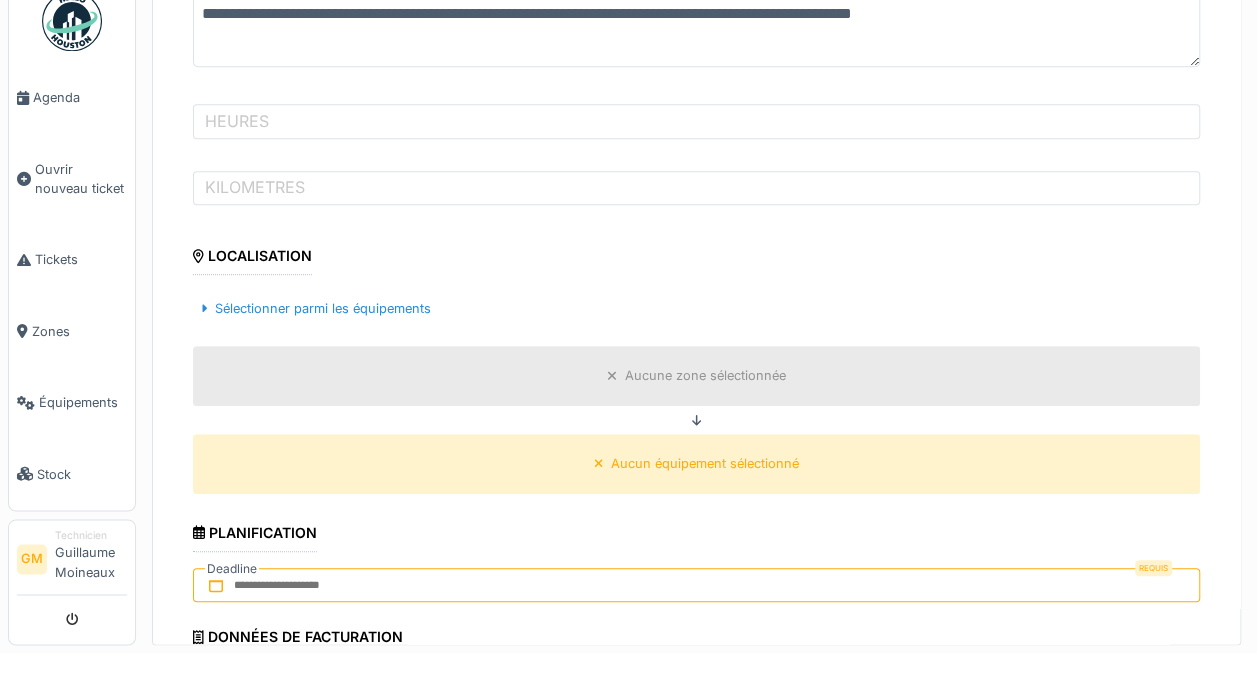 scroll, scrollTop: 400, scrollLeft: 0, axis: vertical 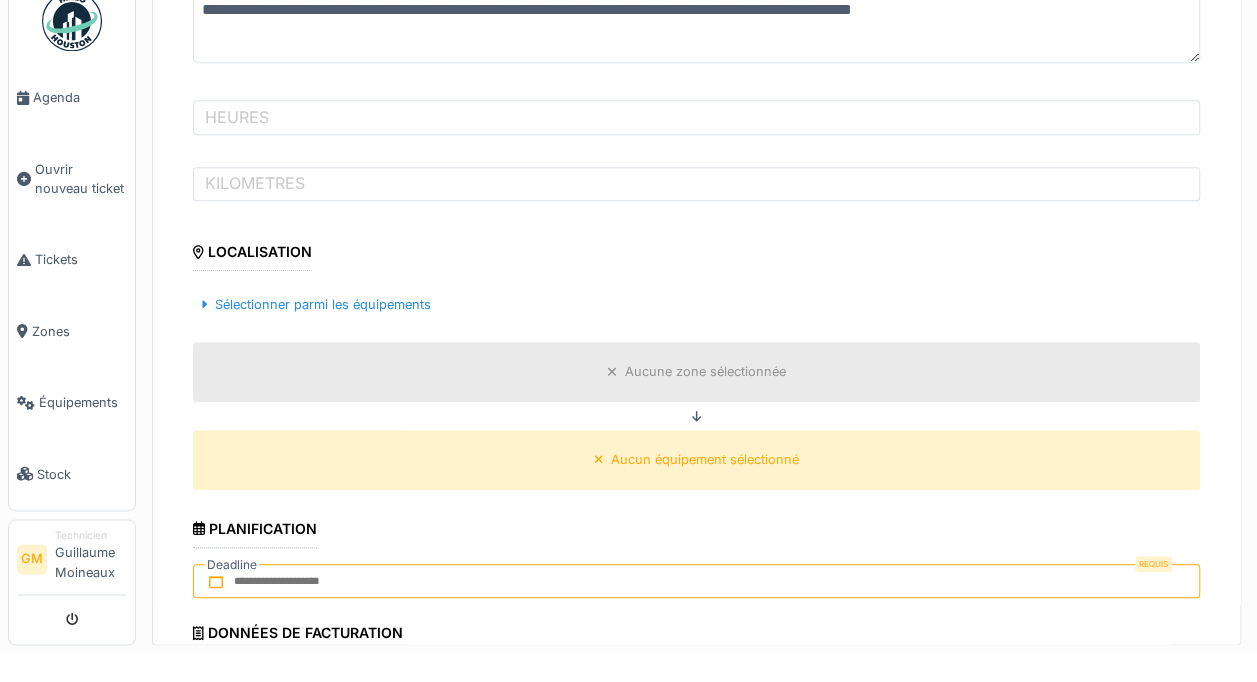 type on "**********" 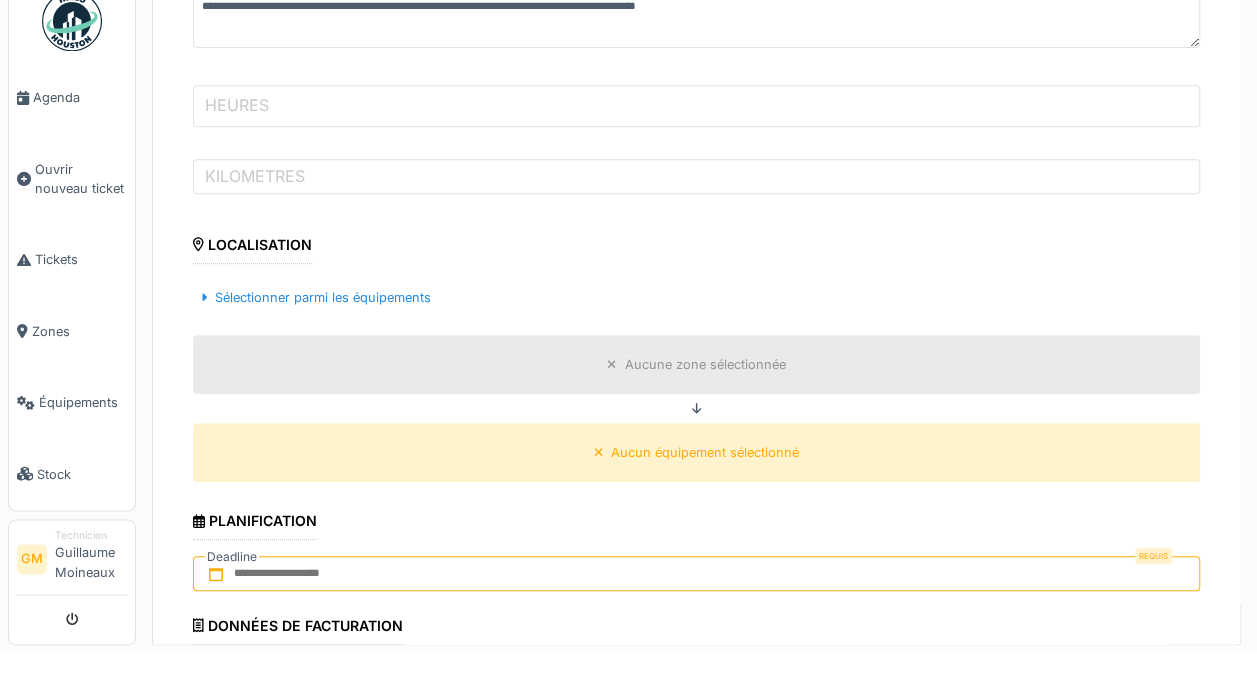 click on "HEURES" at bounding box center (696, 135) 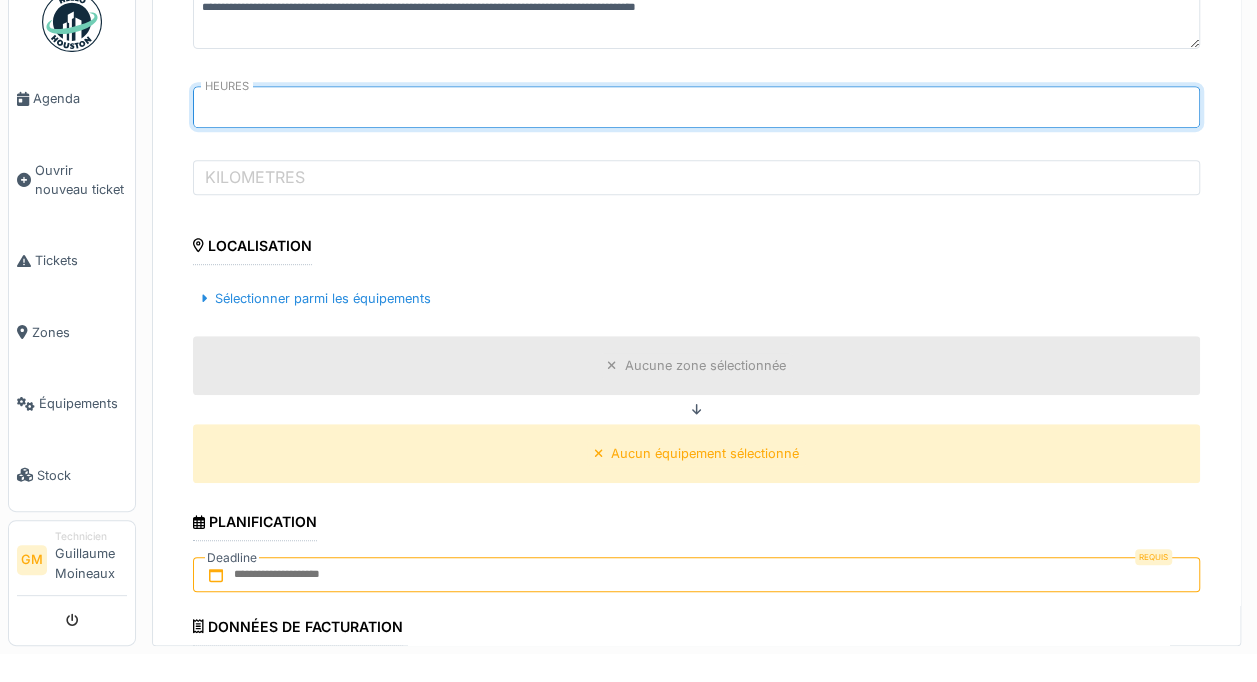 type on "*" 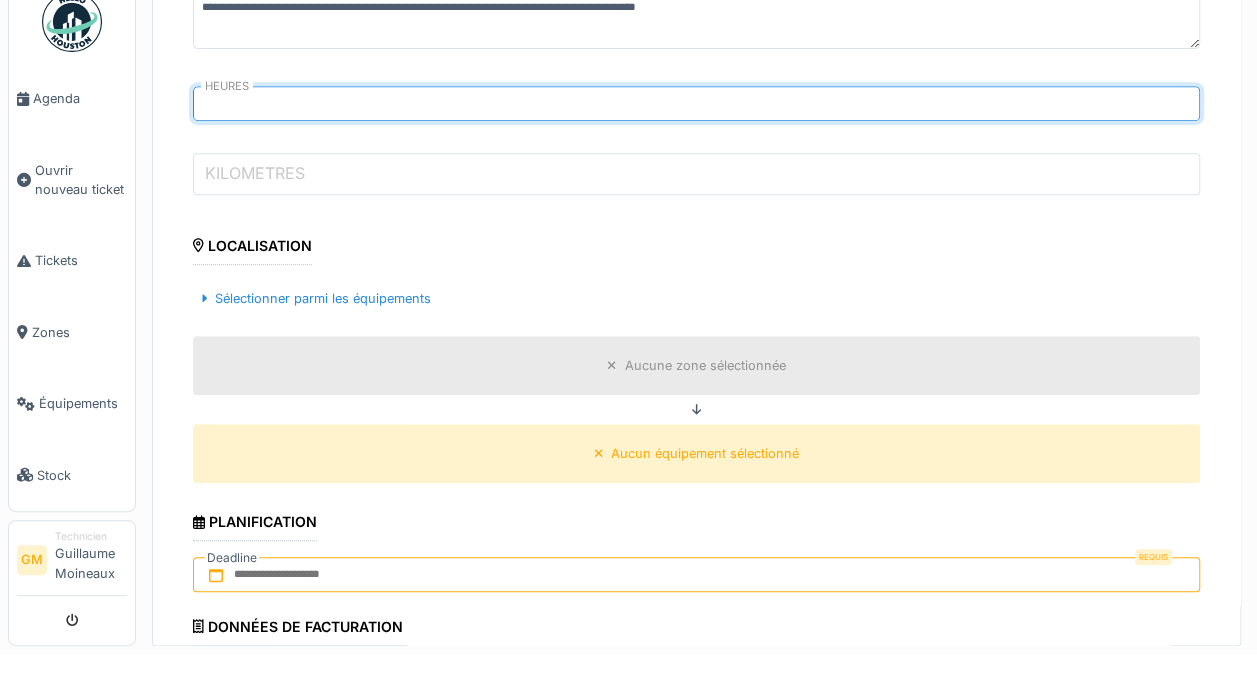 click on "KILOMETRES" at bounding box center [696, 202] 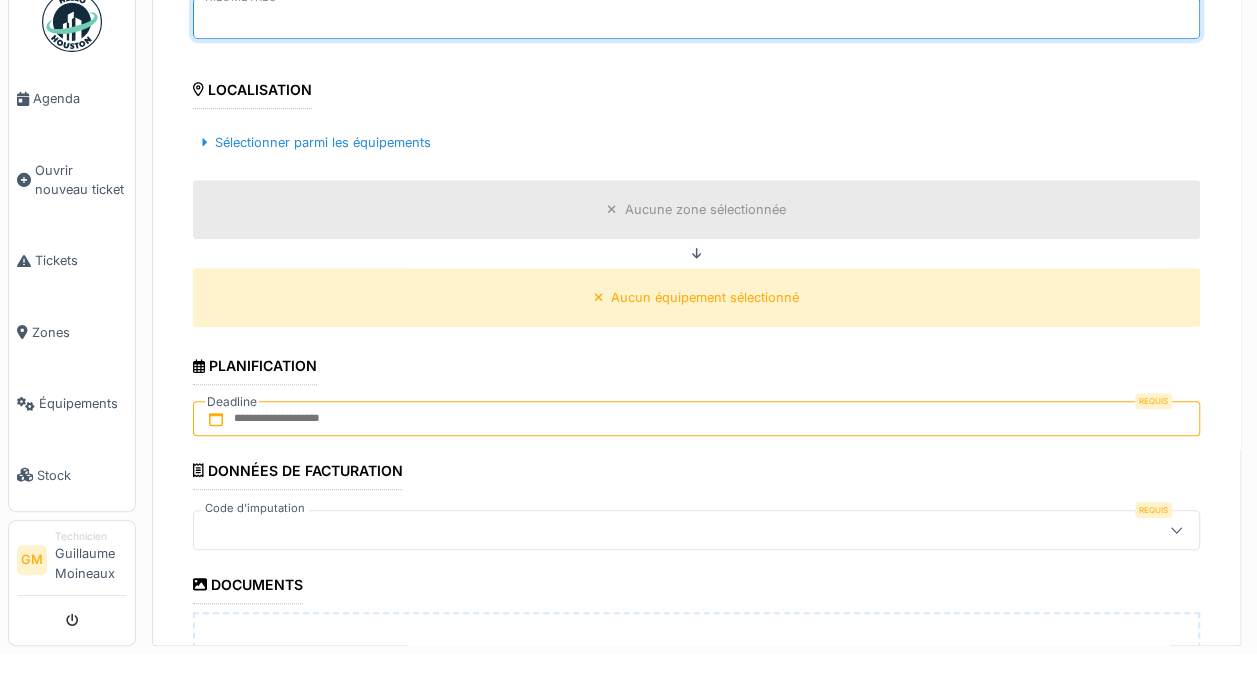 scroll, scrollTop: 560, scrollLeft: 0, axis: vertical 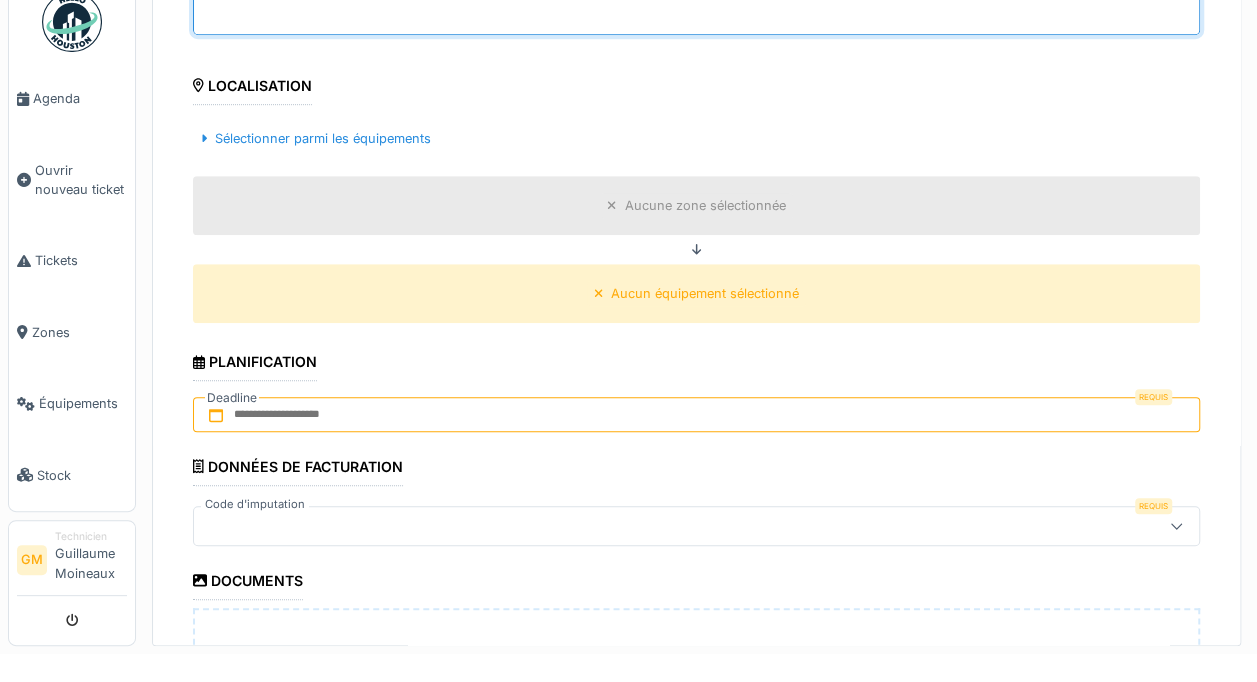 type on "*****" 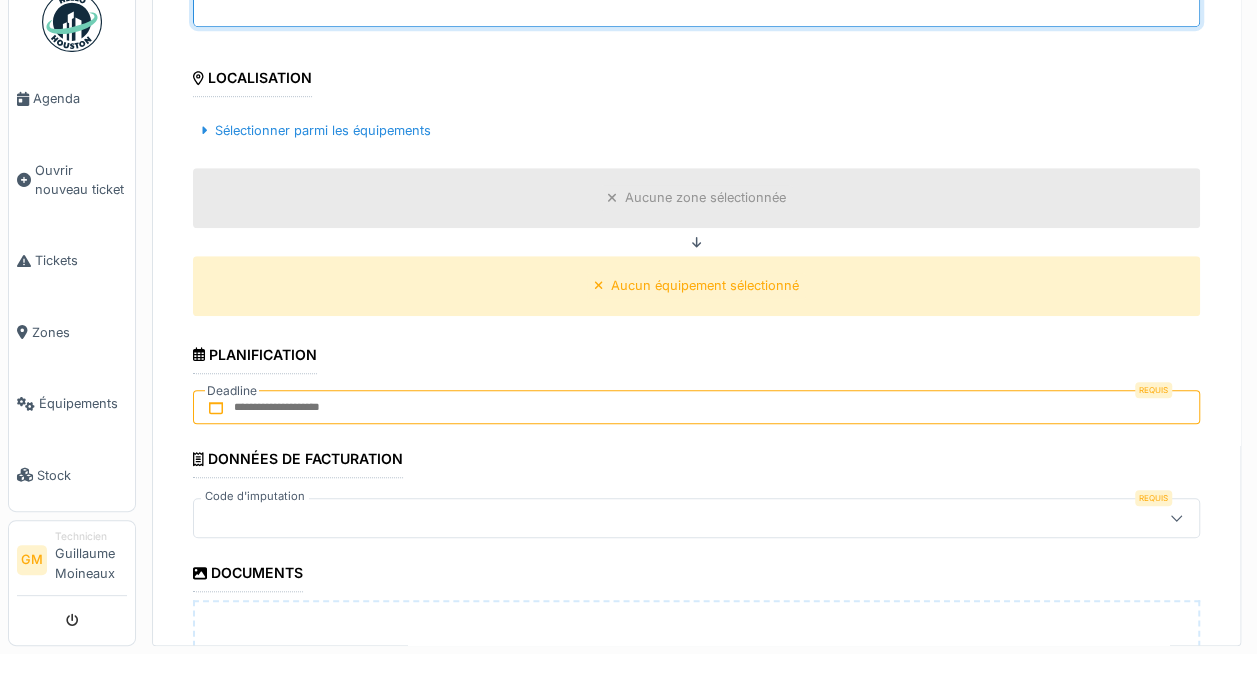 click on "Sélectionner parmi les équipements" at bounding box center (316, 158) 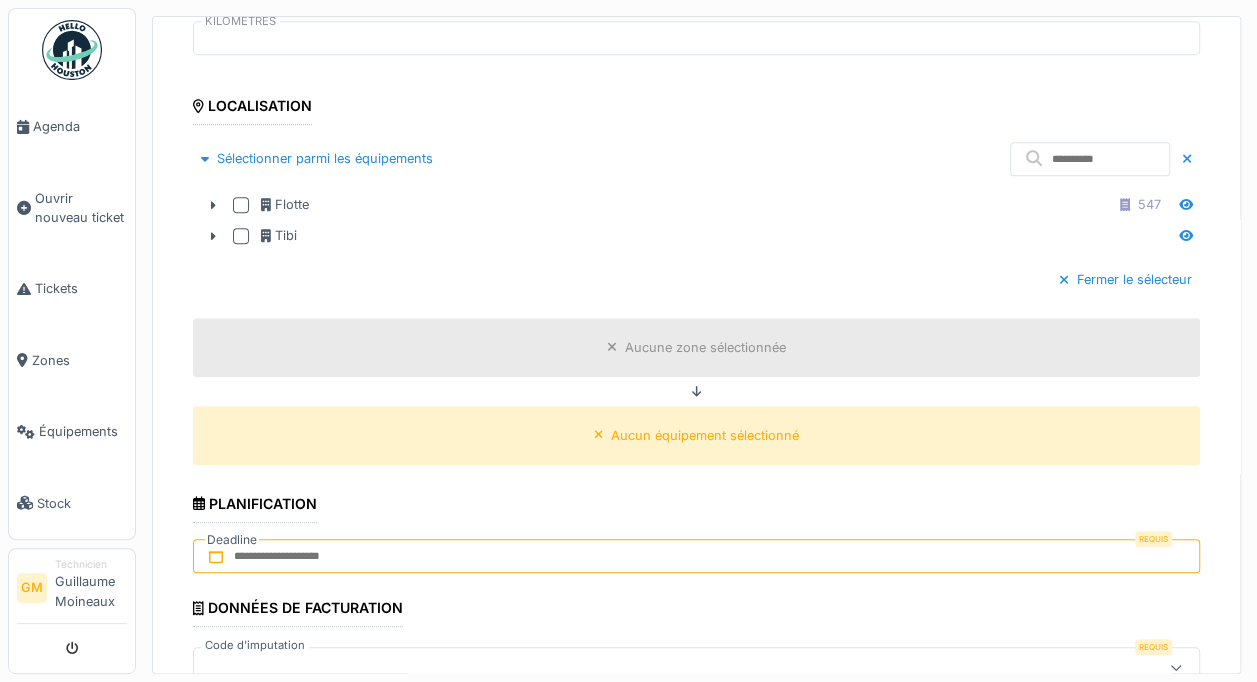 click at bounding box center (241, 205) 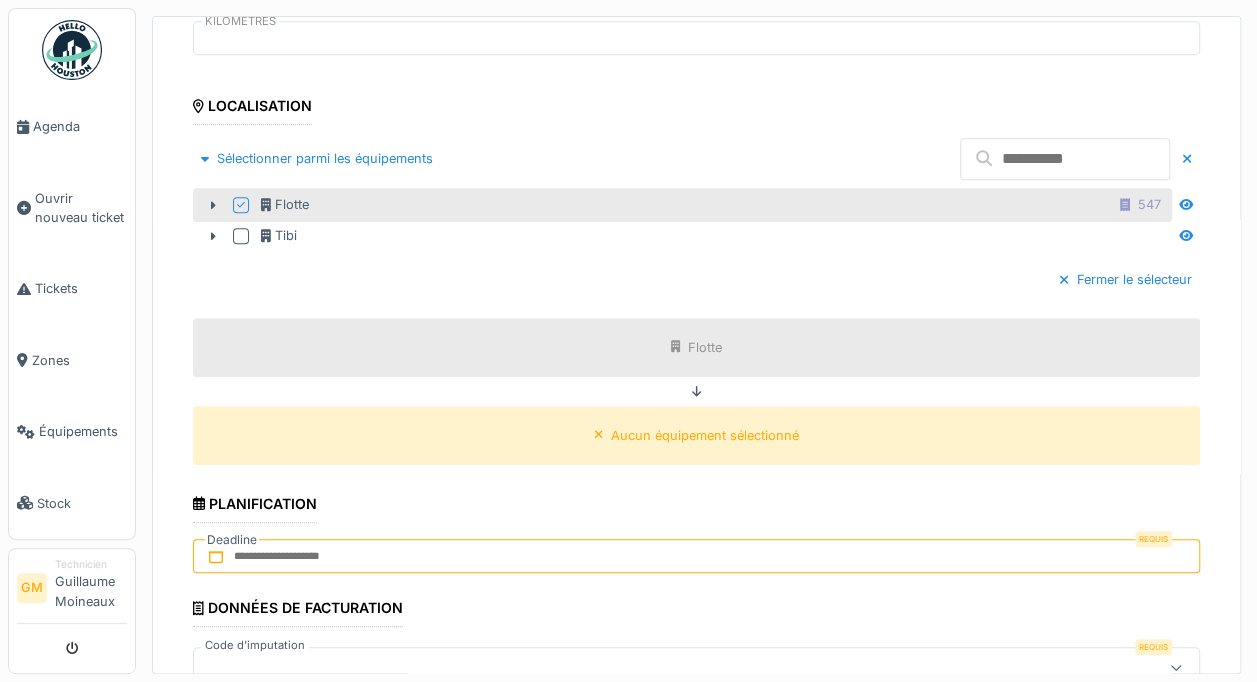 click at bounding box center (1065, 159) 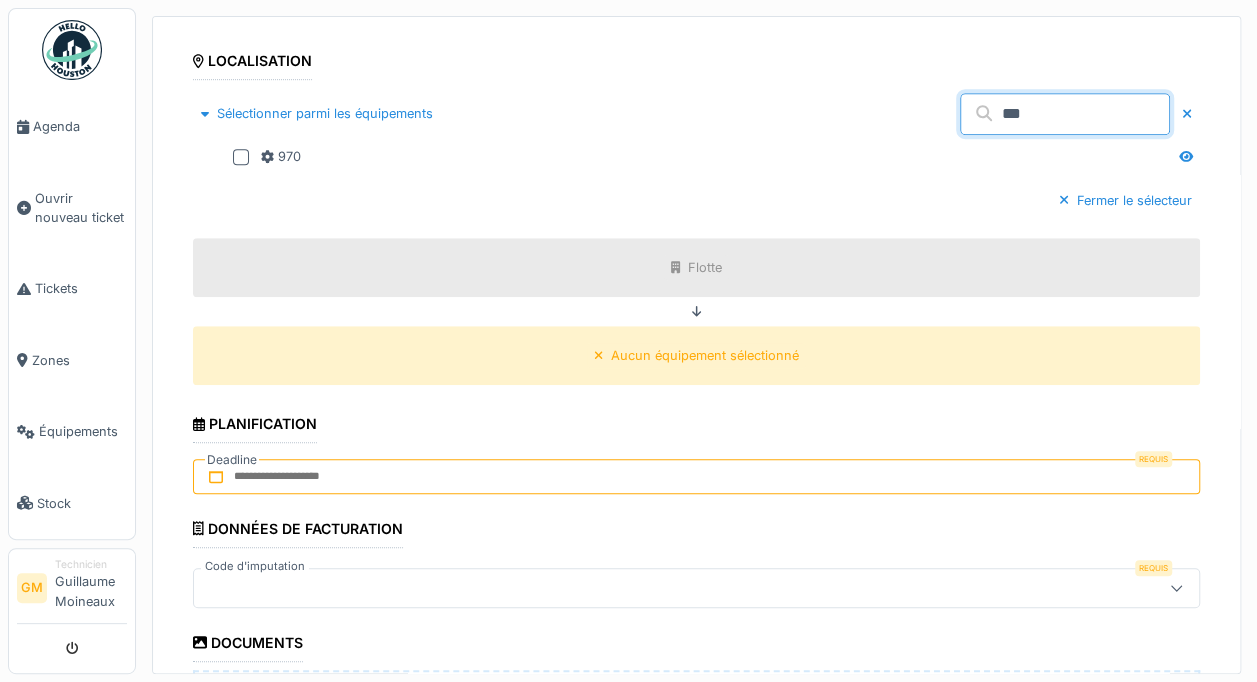 scroll, scrollTop: 610, scrollLeft: 0, axis: vertical 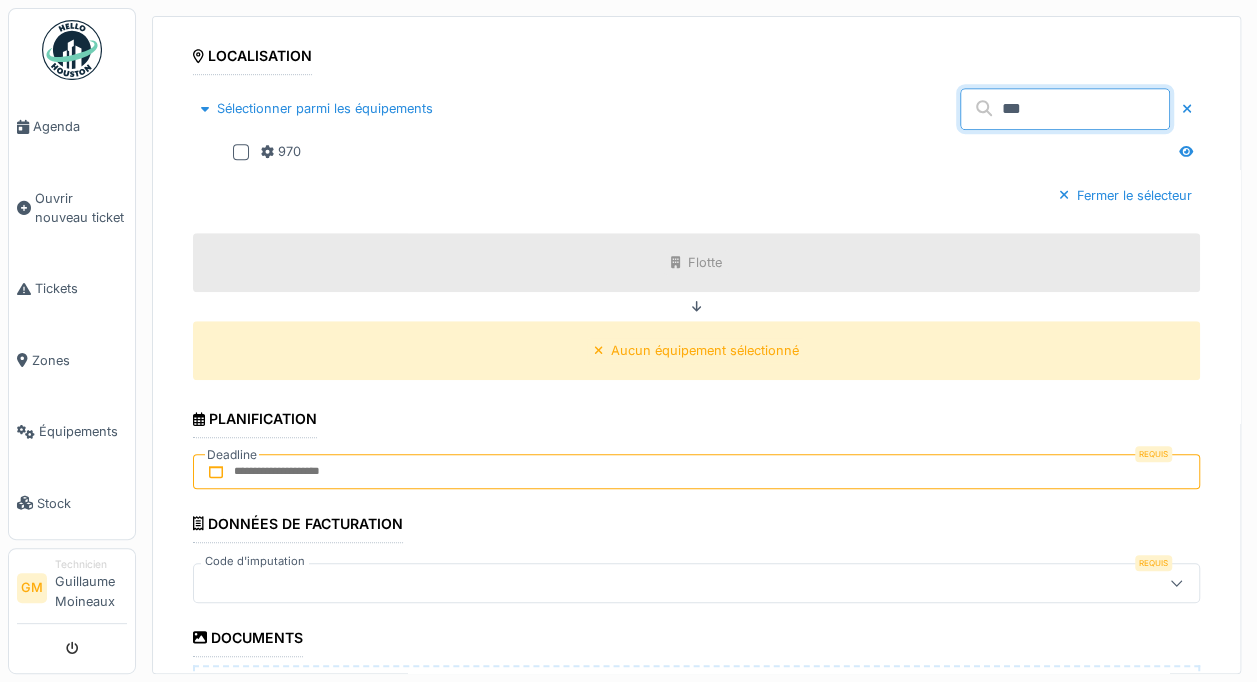 type on "***" 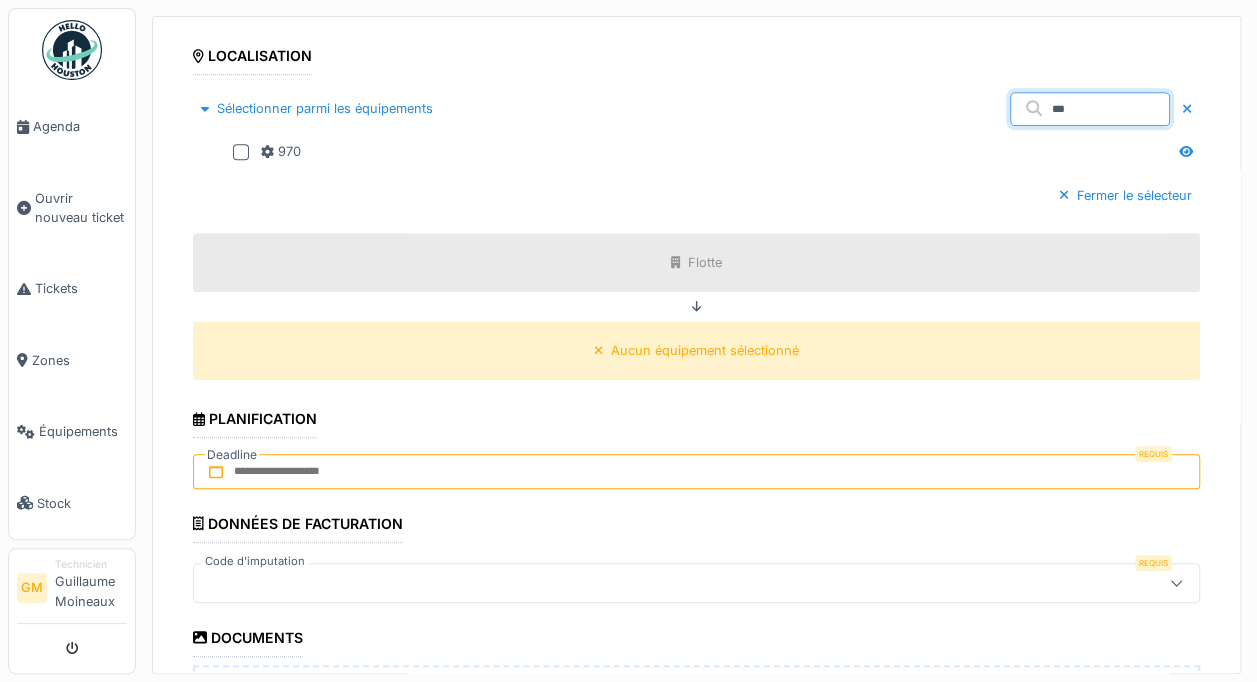 click at bounding box center (241, 152) 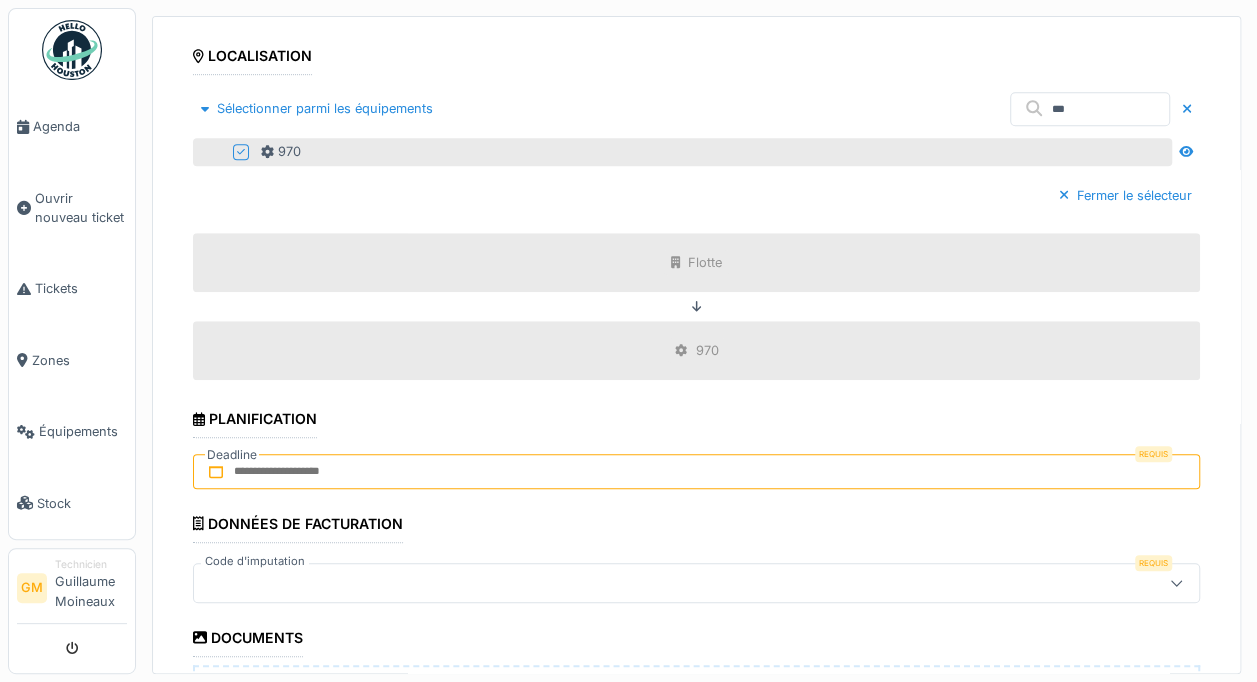 click 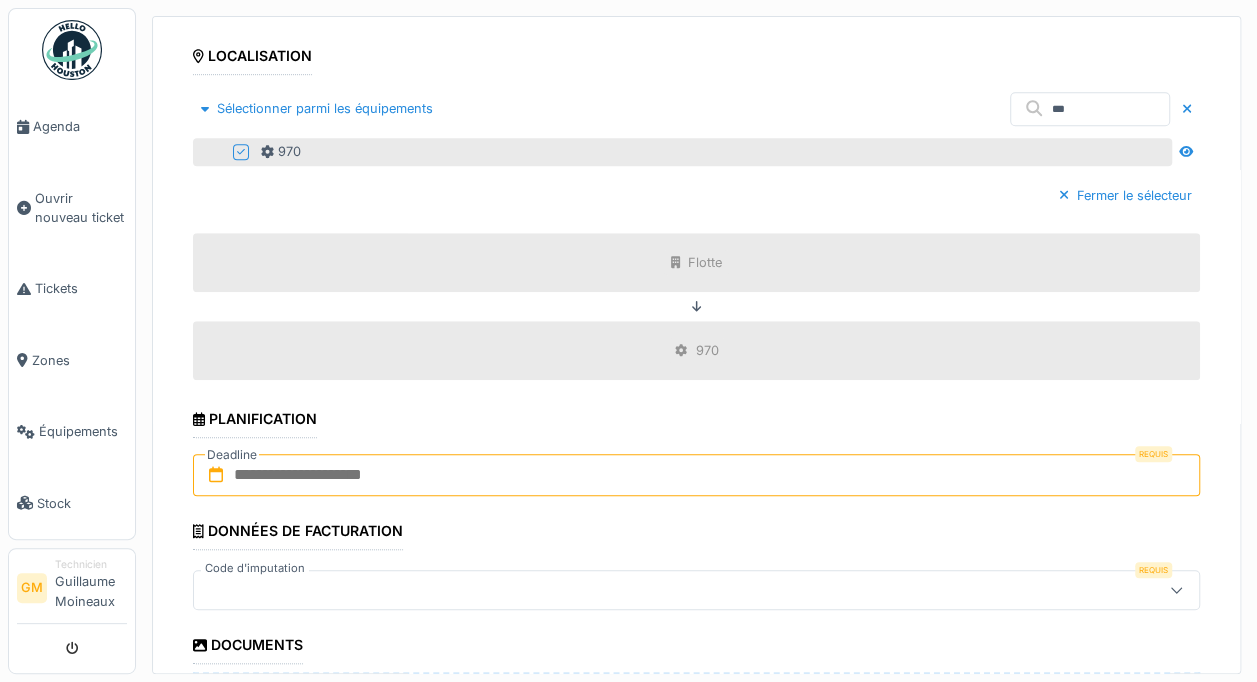 click at bounding box center [696, 475] 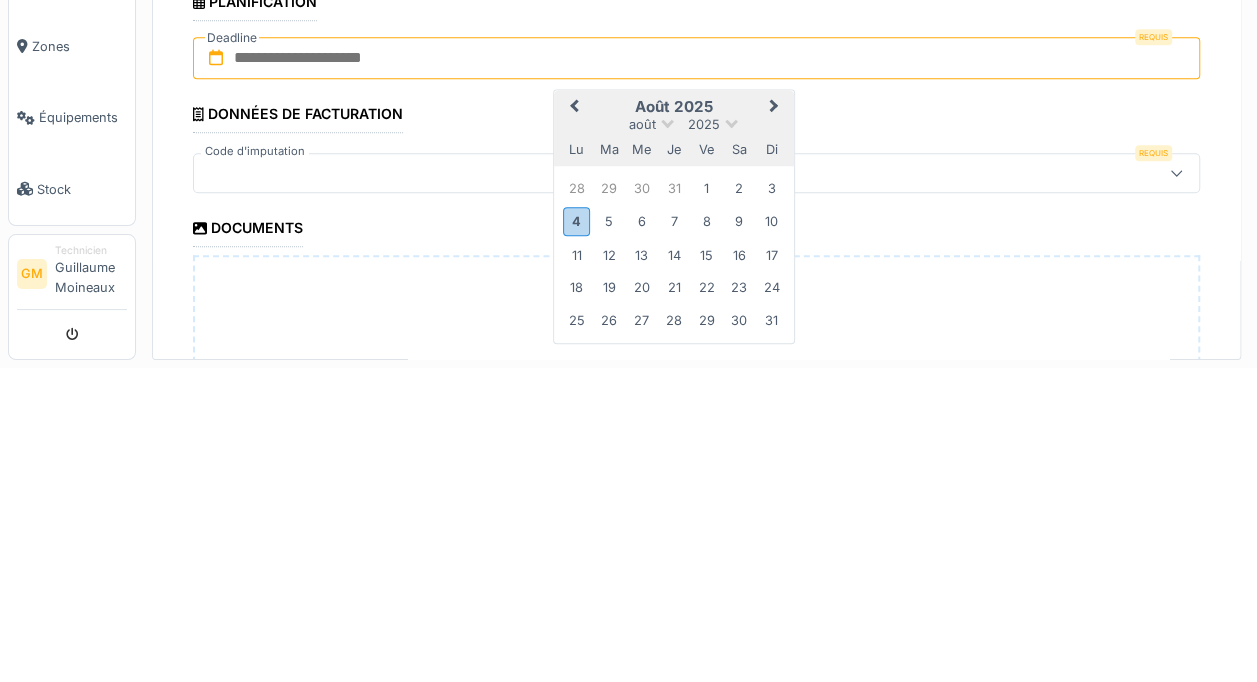 scroll, scrollTop: 722, scrollLeft: 0, axis: vertical 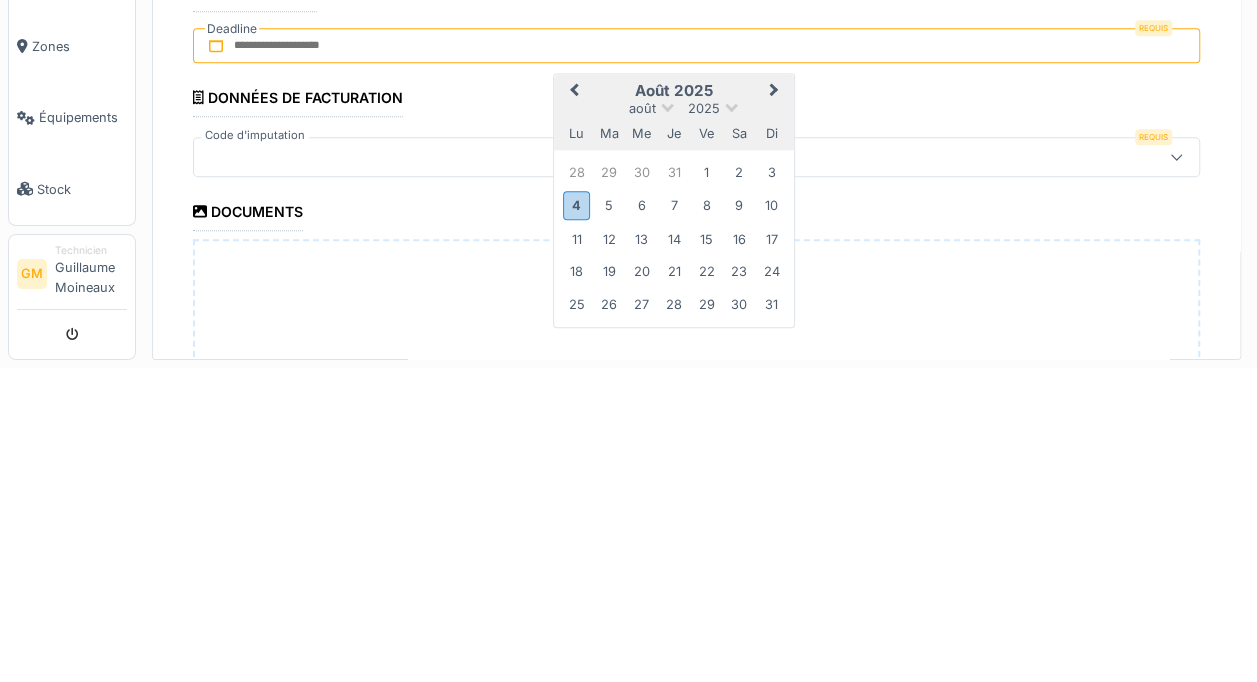 click on "4" at bounding box center [576, 519] 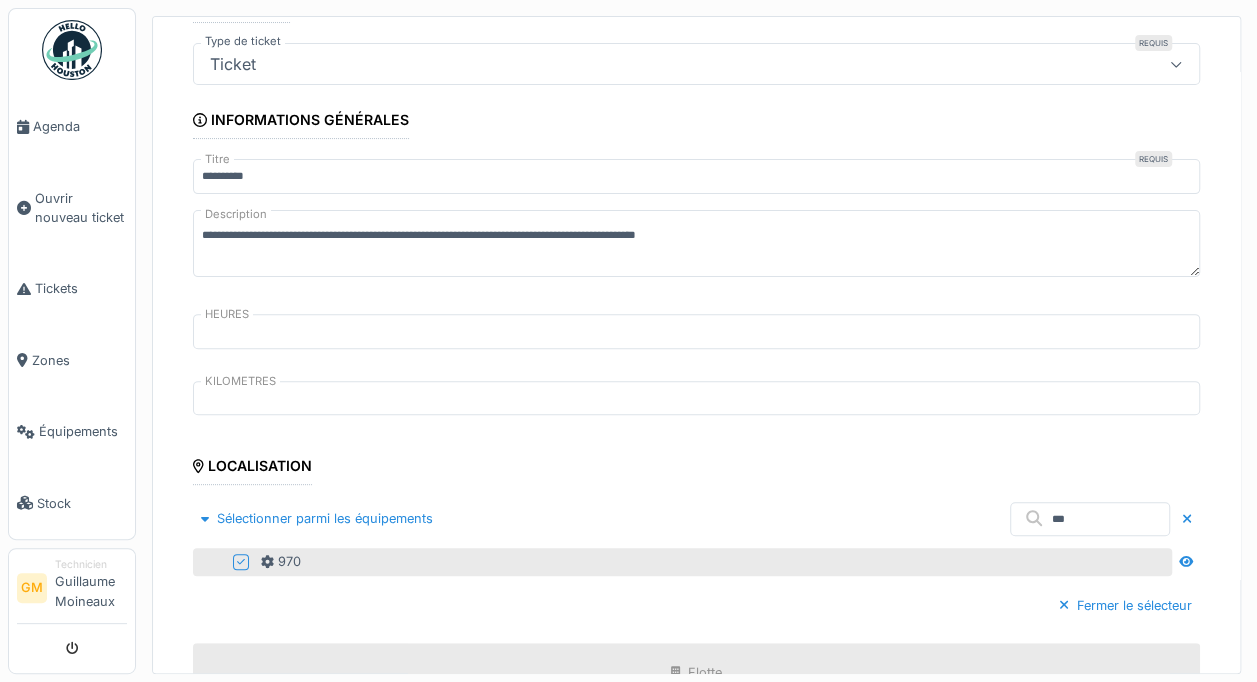 scroll, scrollTop: 125, scrollLeft: 0, axis: vertical 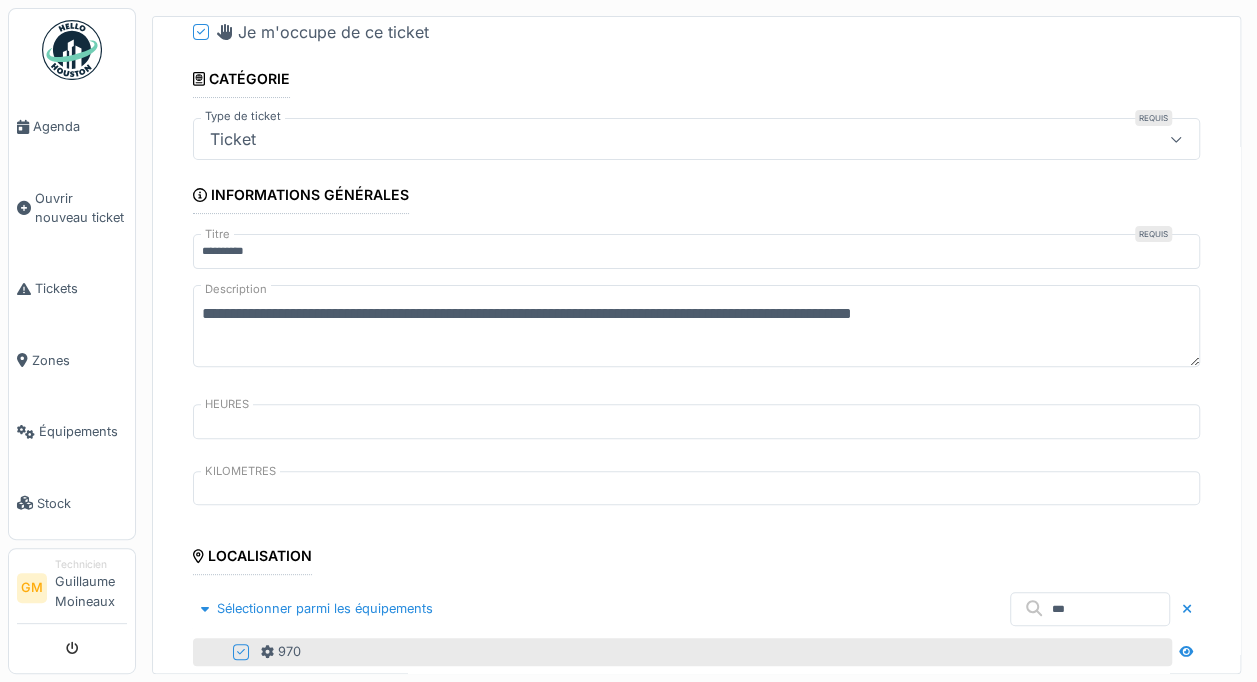 click on "**********" at bounding box center [696, 326] 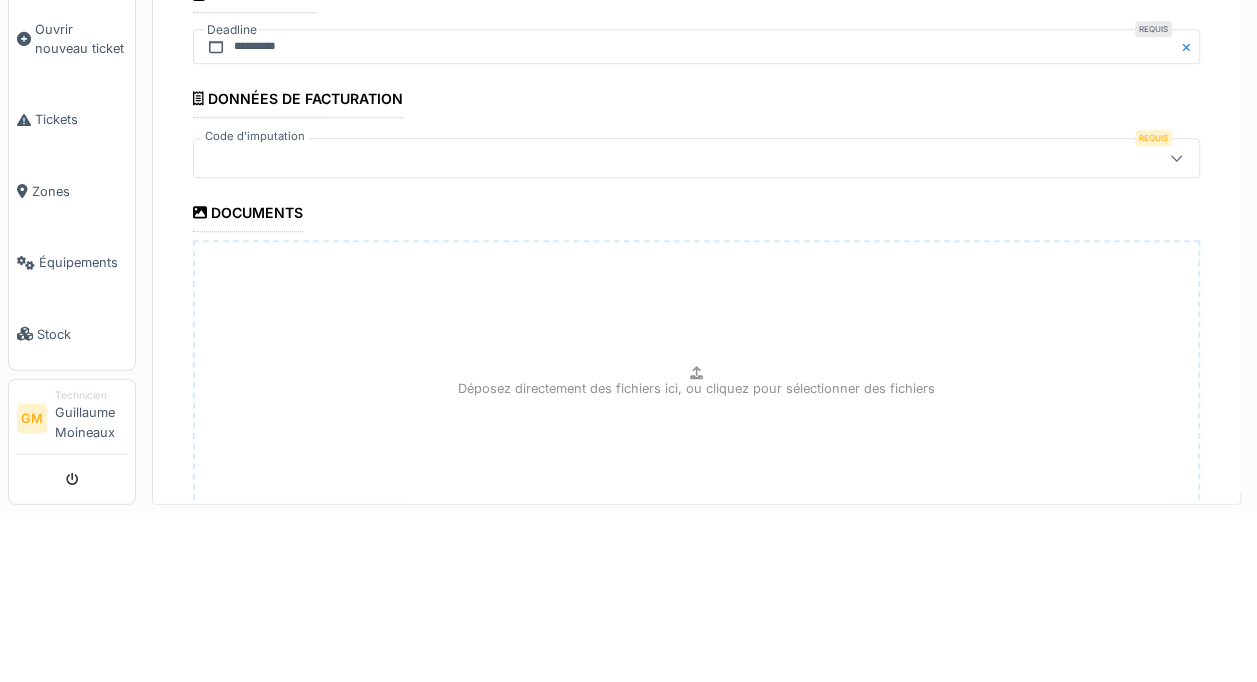 scroll, scrollTop: 886, scrollLeft: 0, axis: vertical 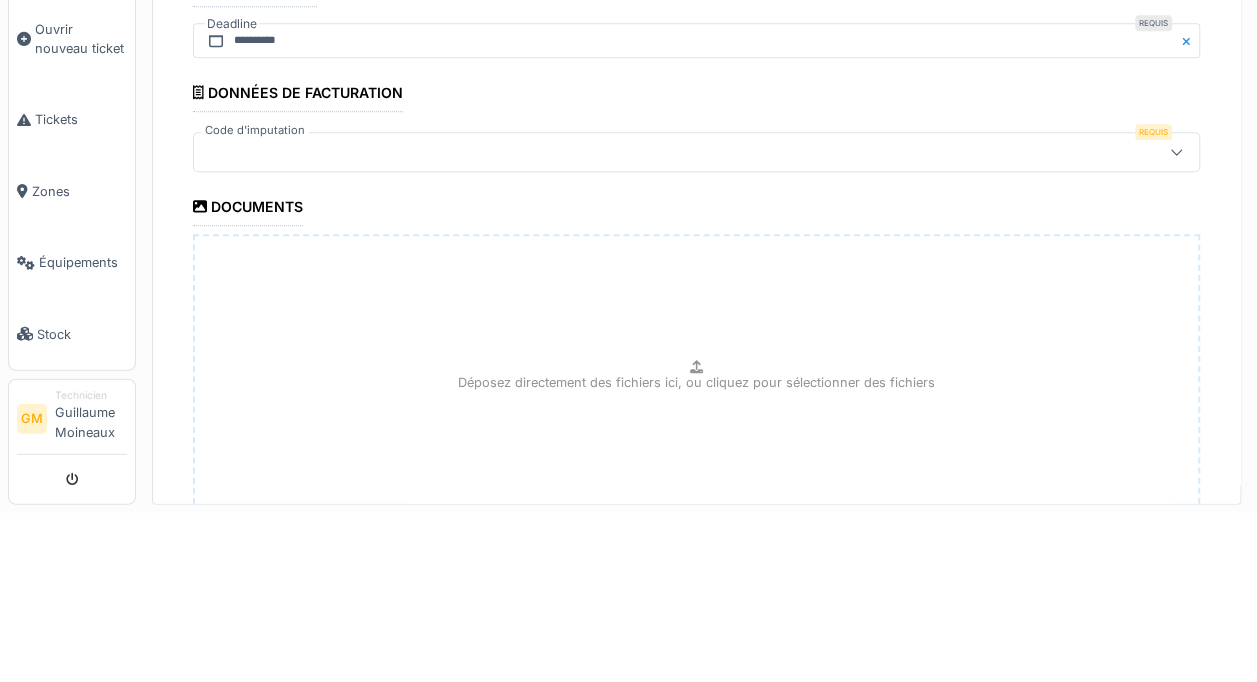 type on "**********" 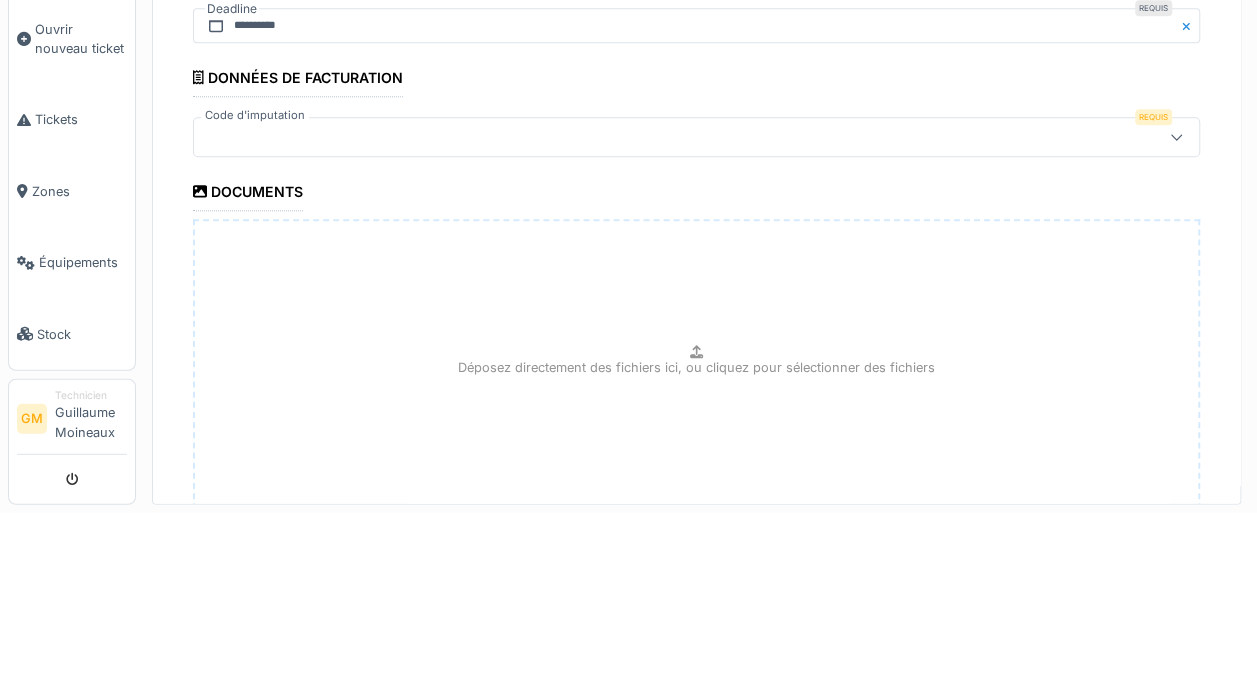 click at bounding box center [1176, 307] 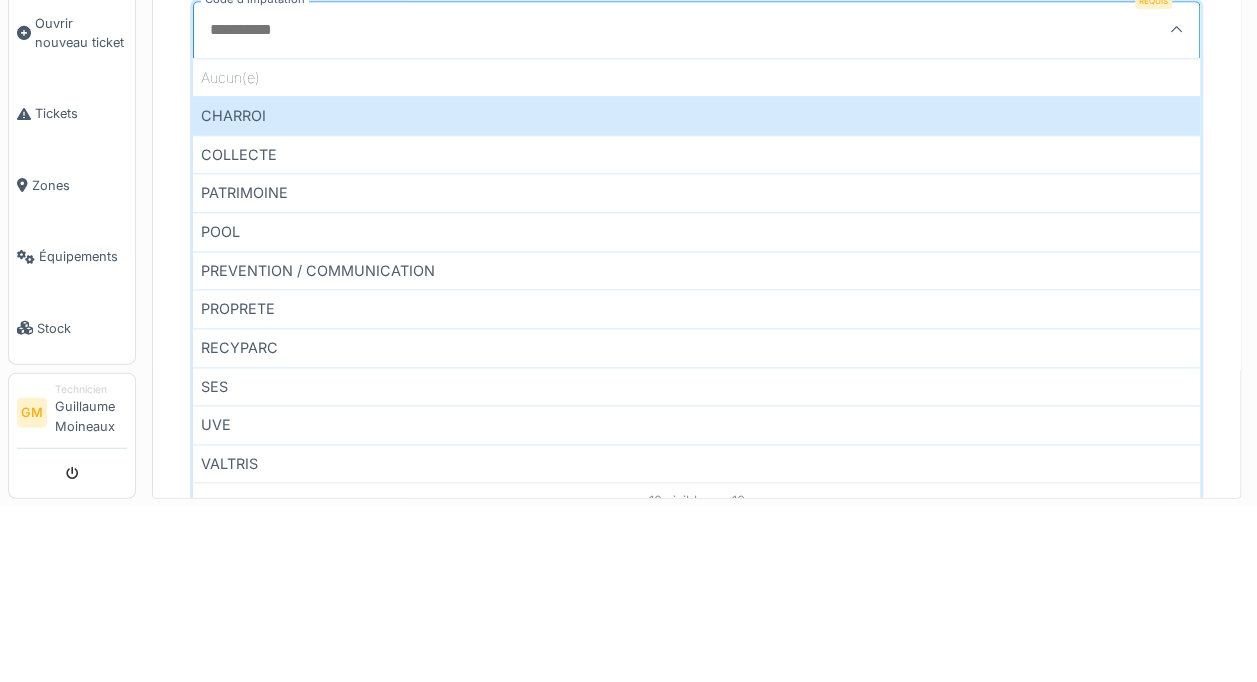 scroll, scrollTop: 1046, scrollLeft: 0, axis: vertical 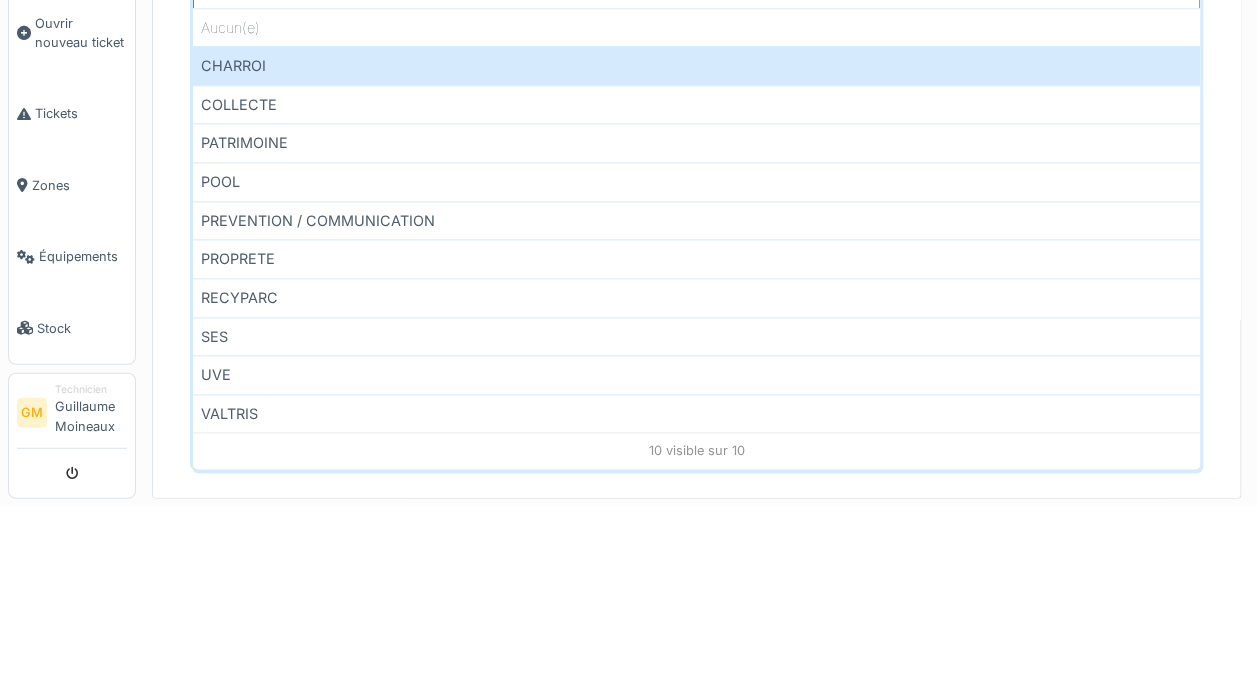 click on "PROPRETE" at bounding box center [696, 434] 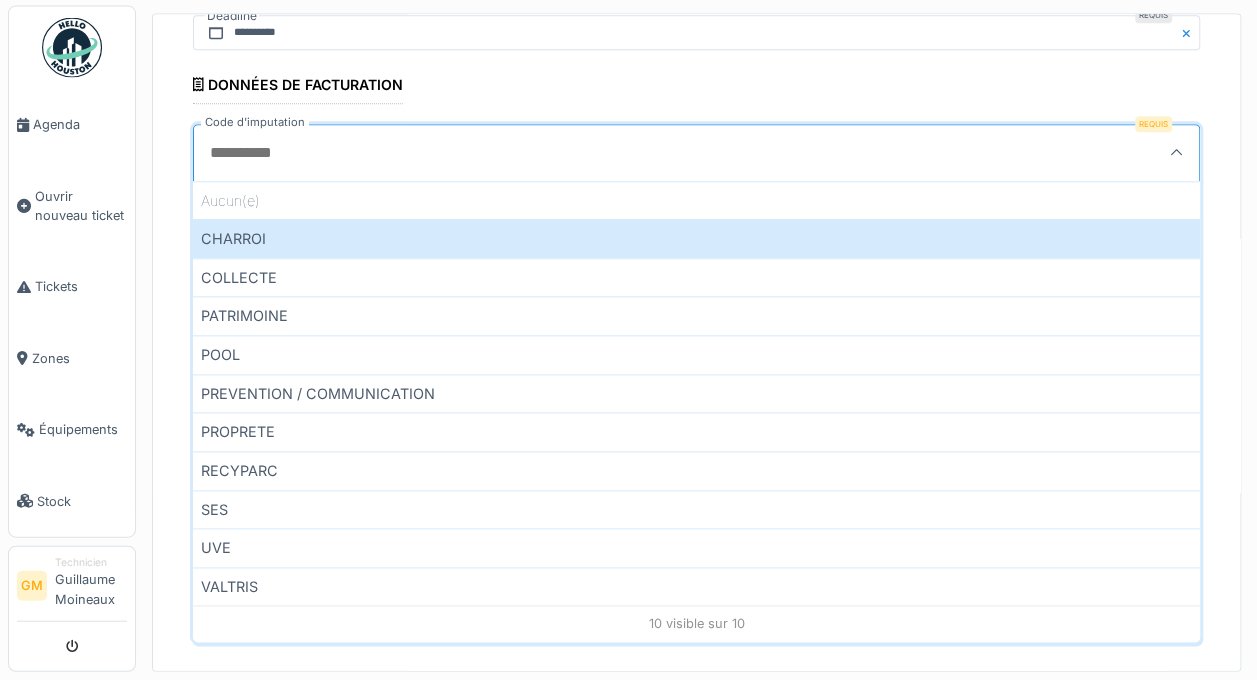 scroll, scrollTop: 1030, scrollLeft: 0, axis: vertical 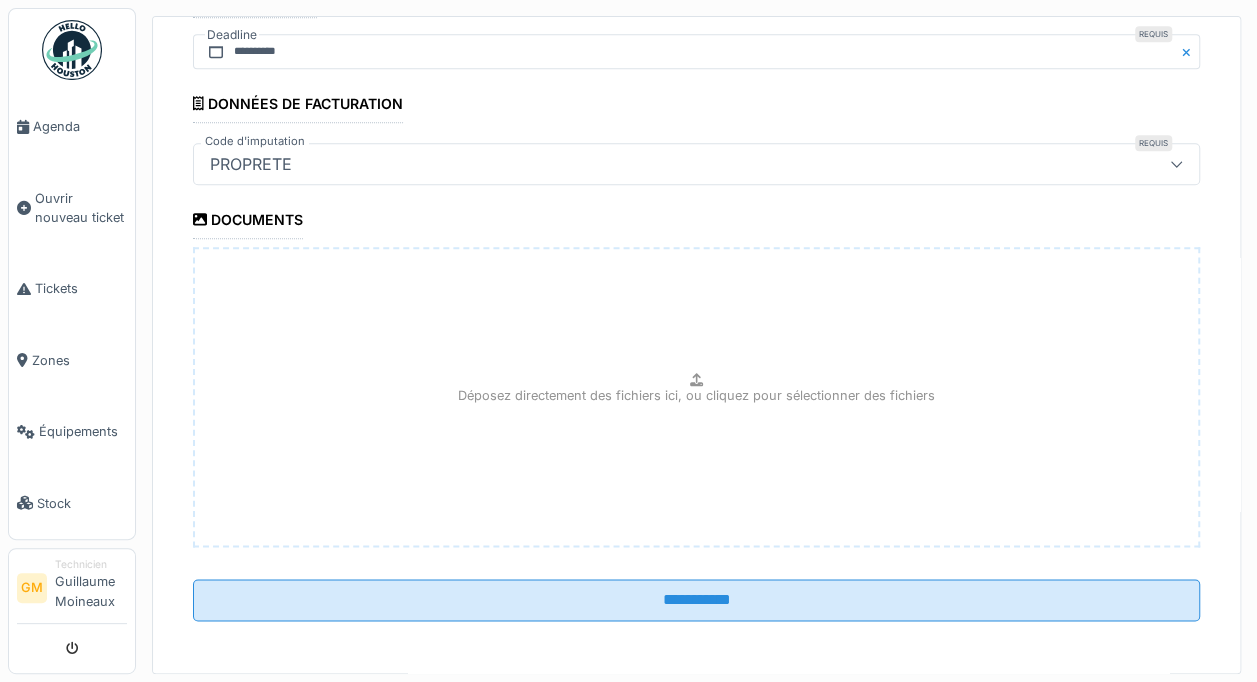 click on "**********" at bounding box center [696, 600] 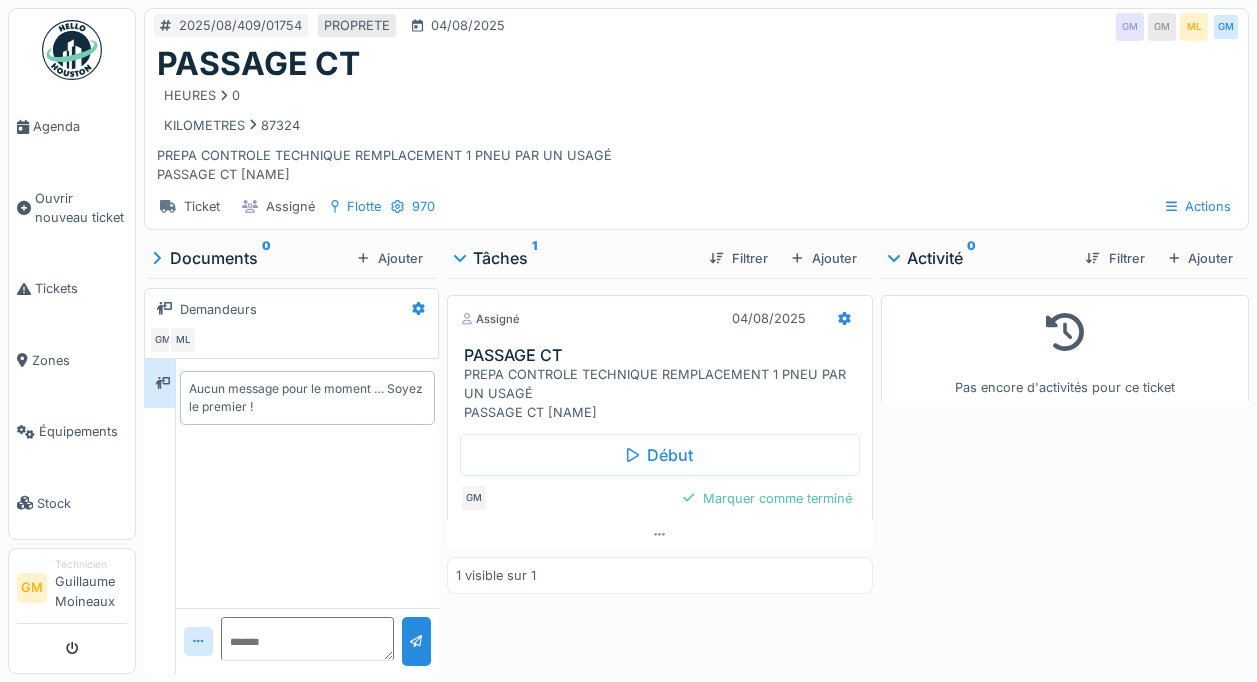 scroll, scrollTop: 0, scrollLeft: 0, axis: both 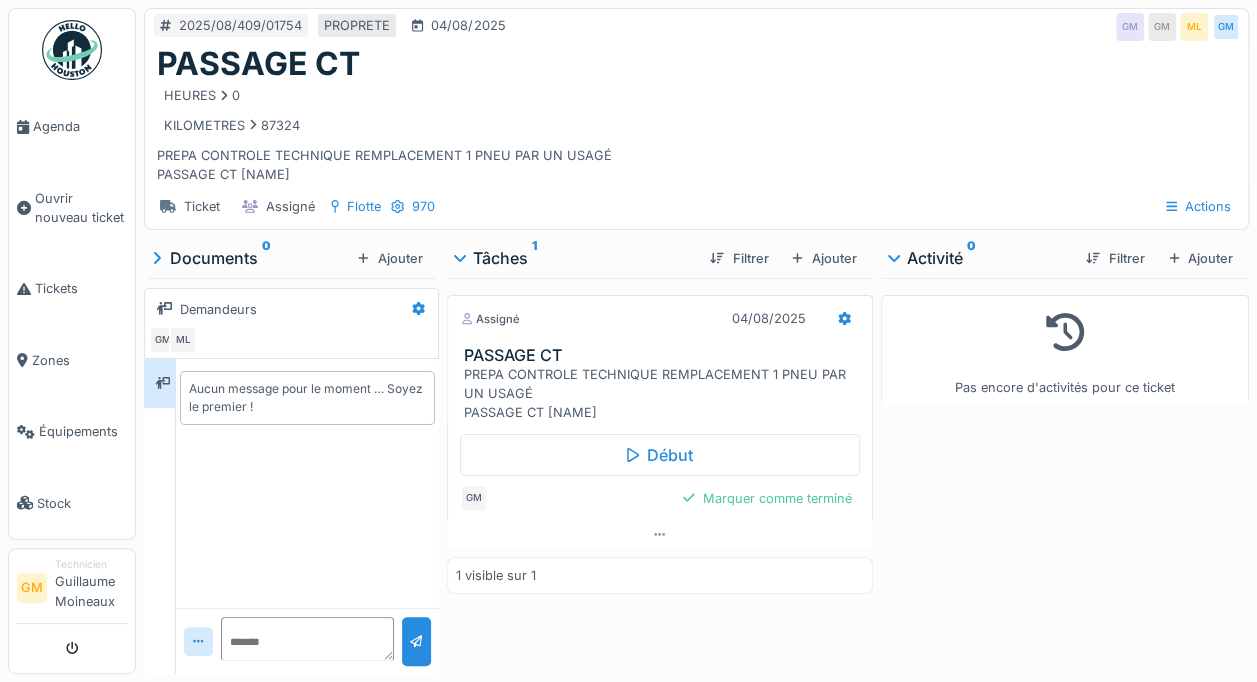 click on "Marquer comme terminé" at bounding box center [767, 498] 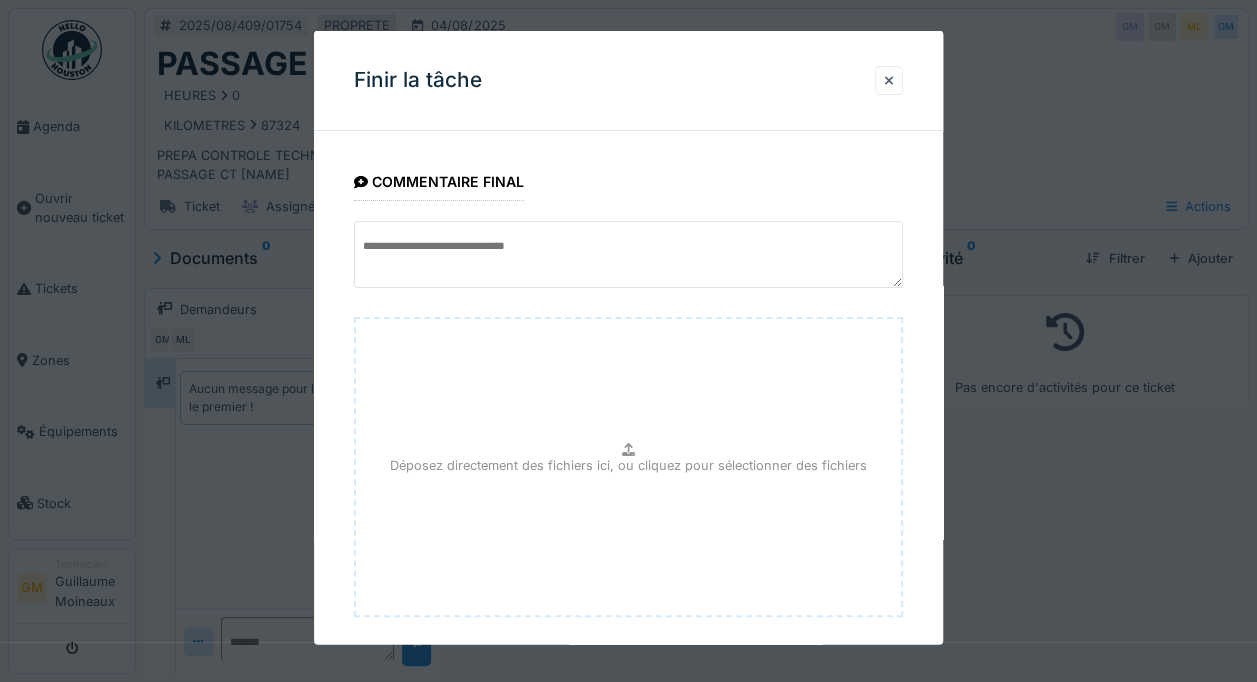 scroll, scrollTop: 100, scrollLeft: 0, axis: vertical 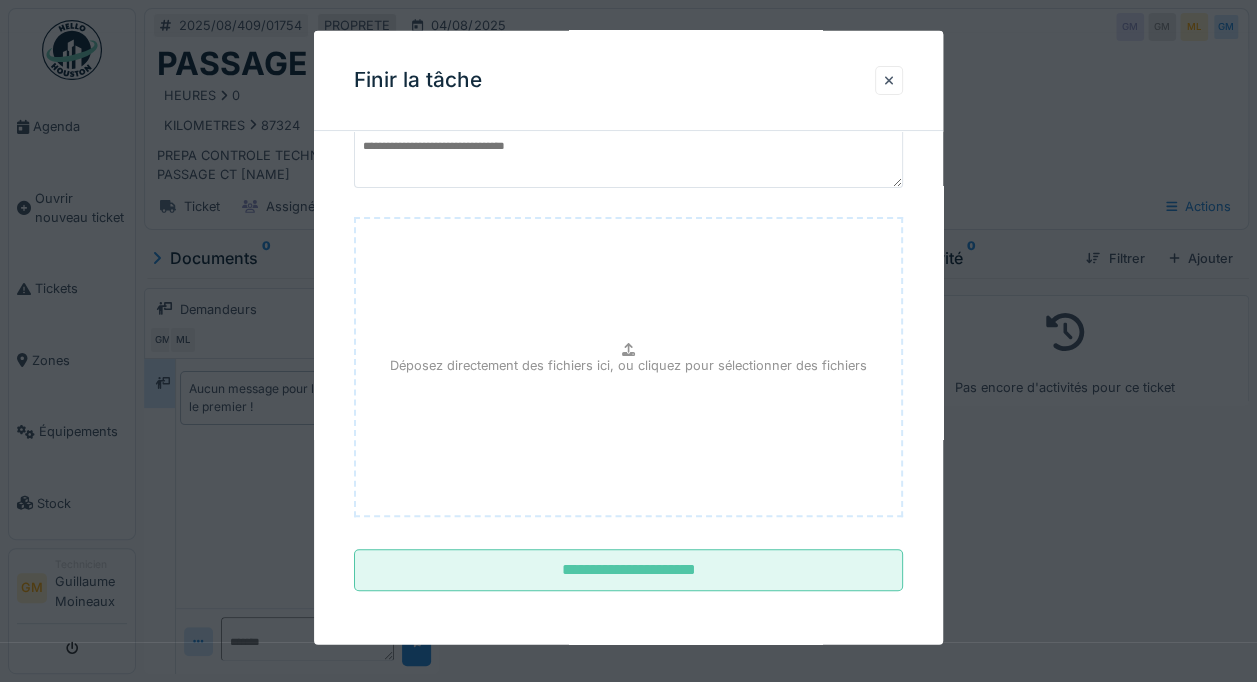 click on "**********" at bounding box center (628, 570) 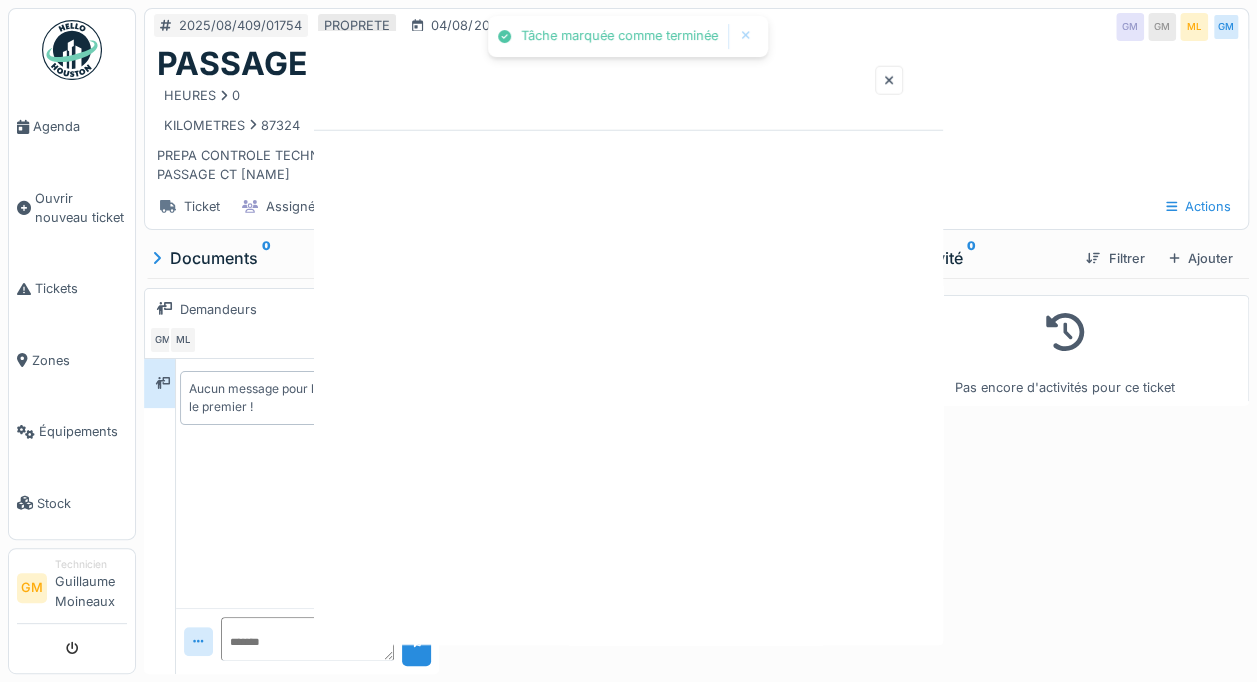 scroll, scrollTop: 0, scrollLeft: 0, axis: both 